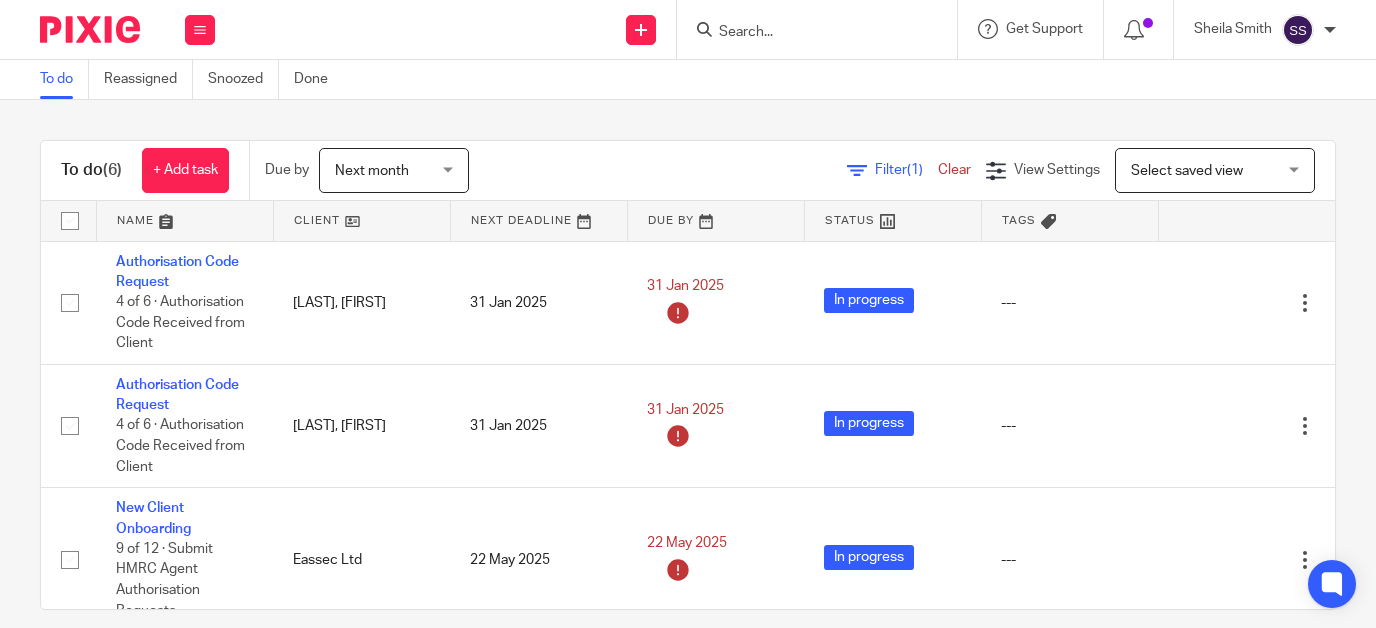 scroll, scrollTop: 0, scrollLeft: 0, axis: both 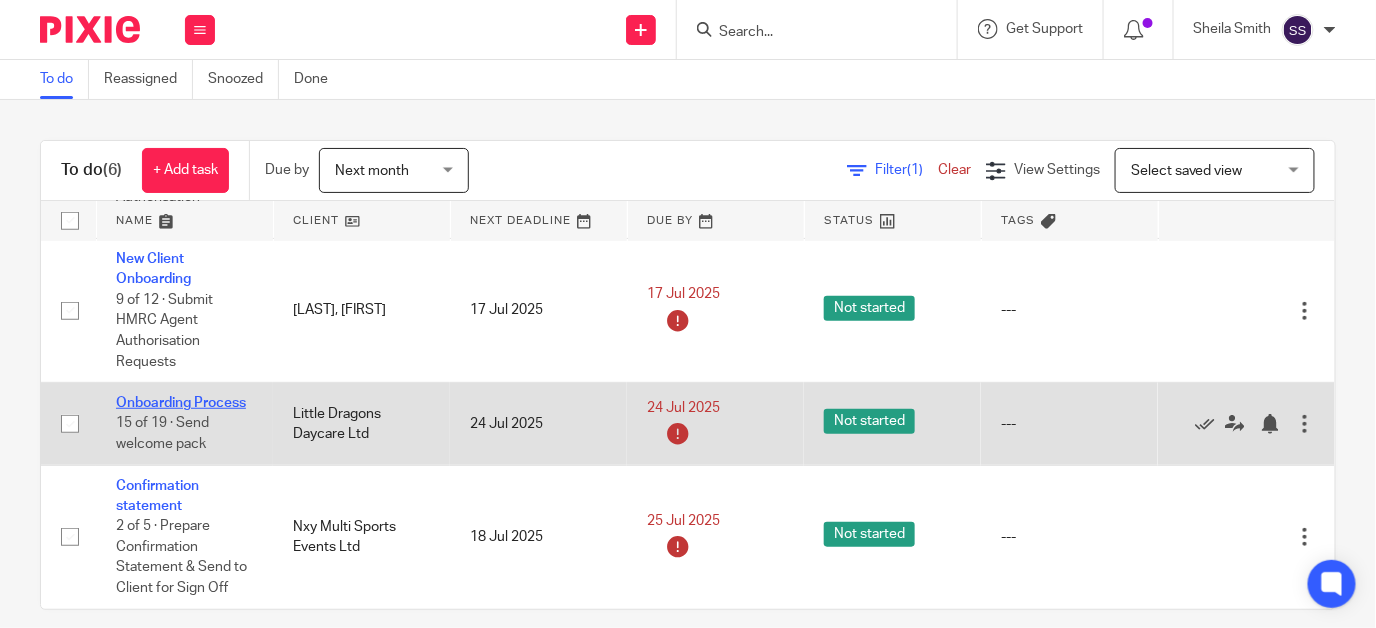 click on "Onboarding Process" at bounding box center (181, 403) 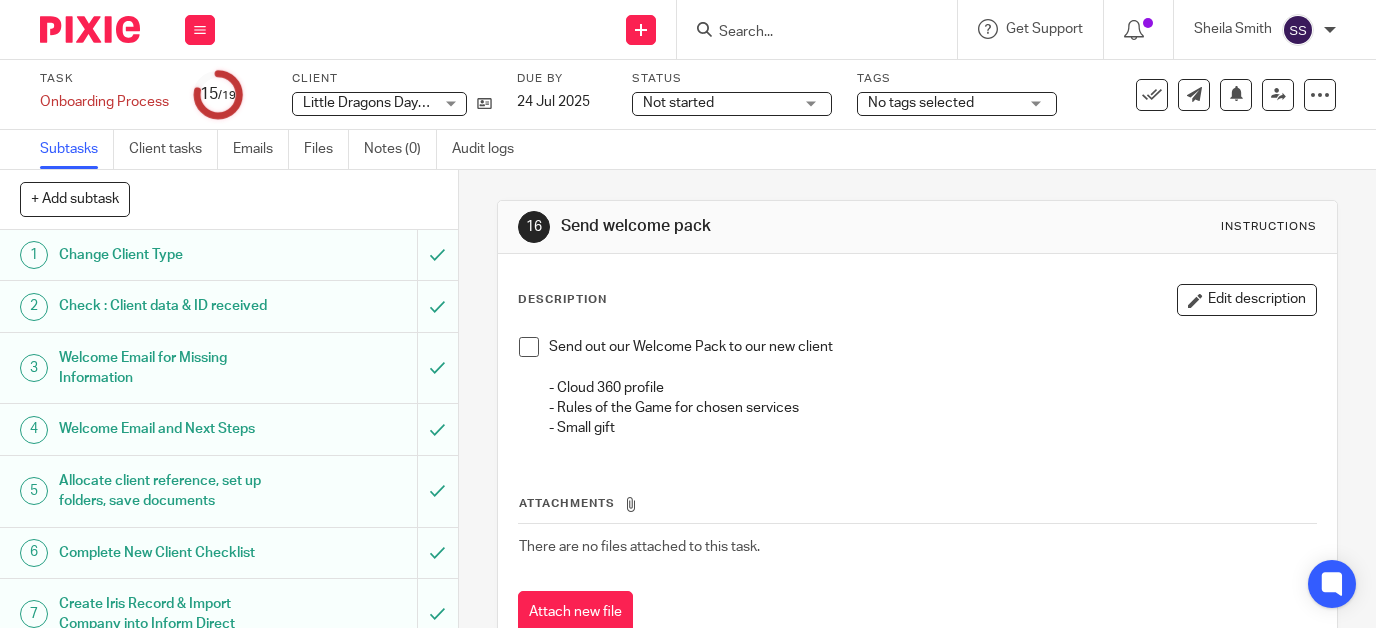 scroll, scrollTop: 0, scrollLeft: 0, axis: both 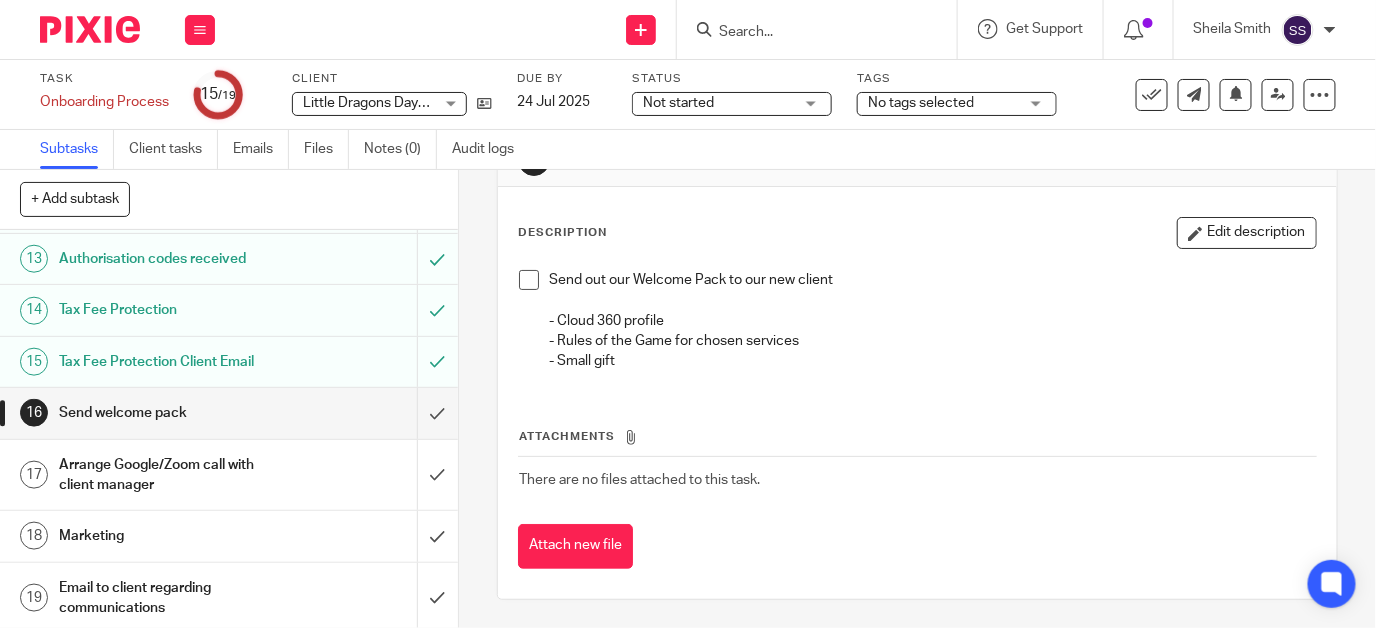 click at bounding box center (529, 280) 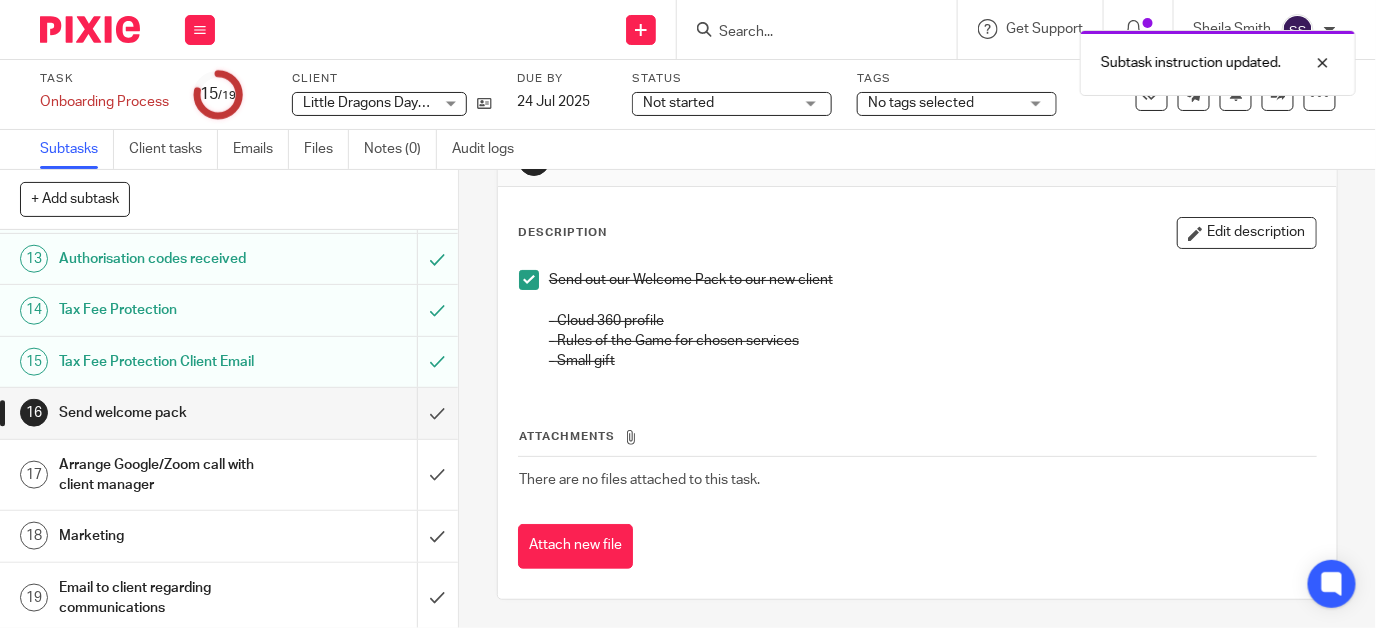 click on "Send welcome pack" at bounding box center (171, 413) 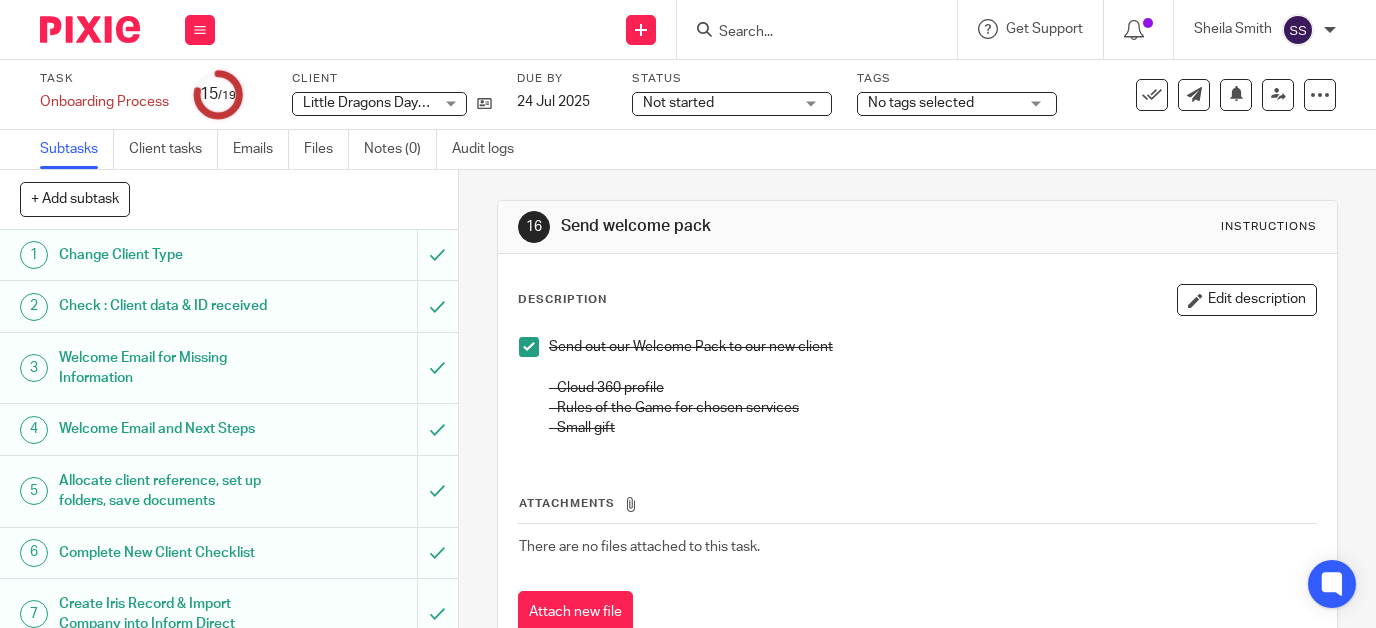 scroll, scrollTop: 0, scrollLeft: 0, axis: both 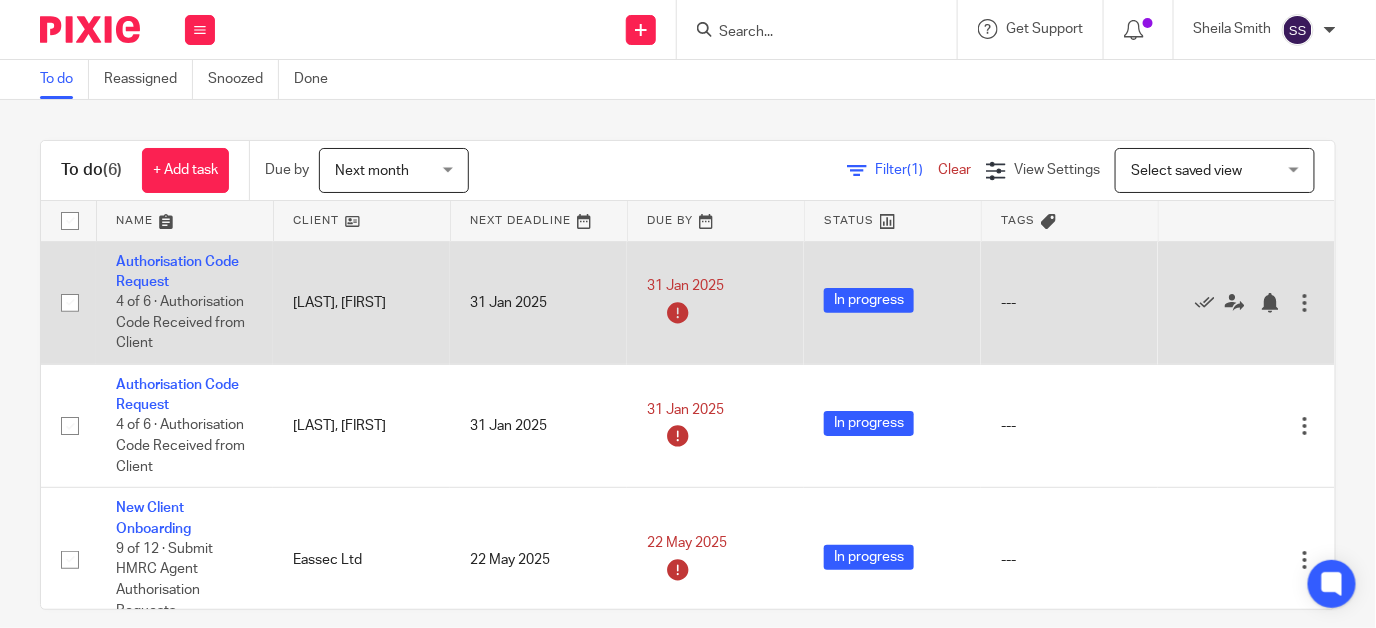 click at bounding box center [70, 303] 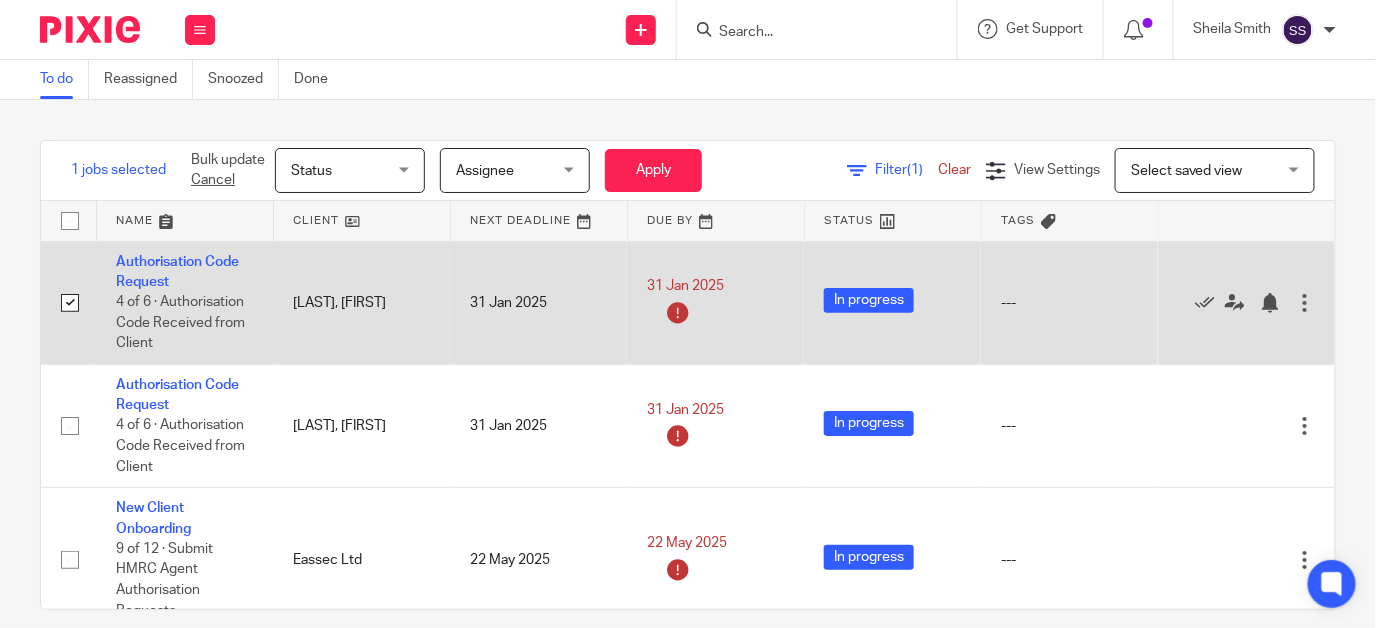 click at bounding box center (70, 303) 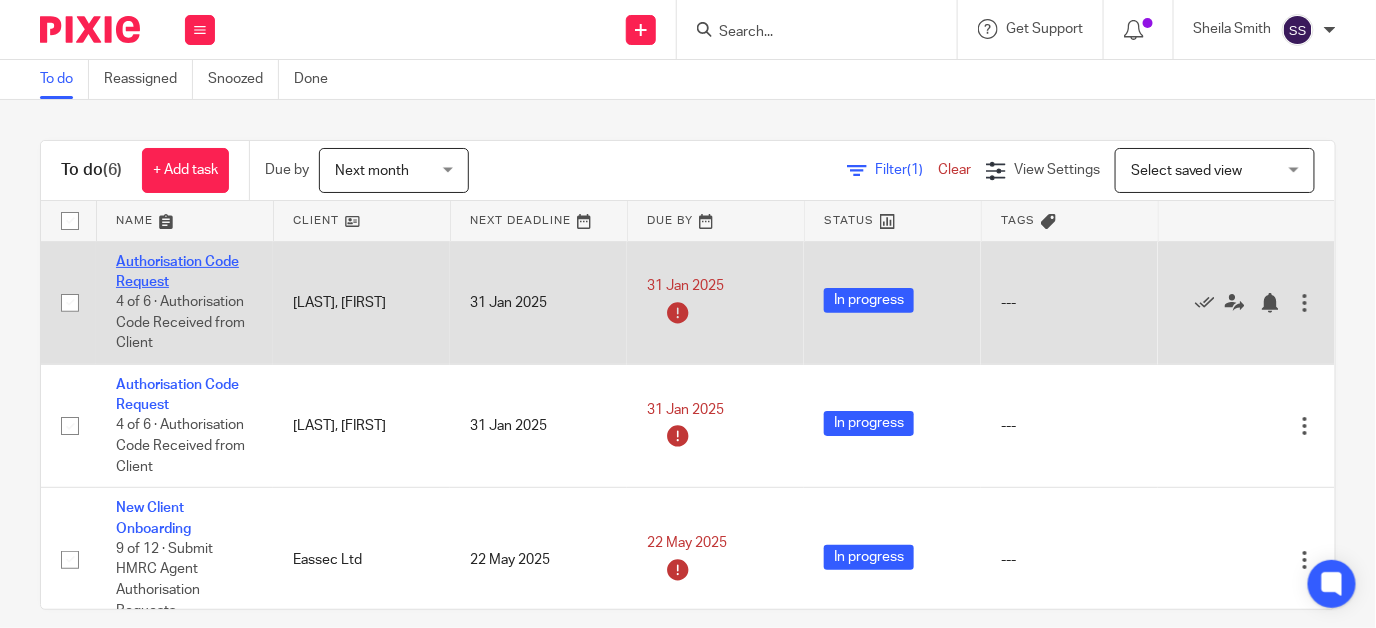 click on "Authorisation Code Request" at bounding box center [177, 272] 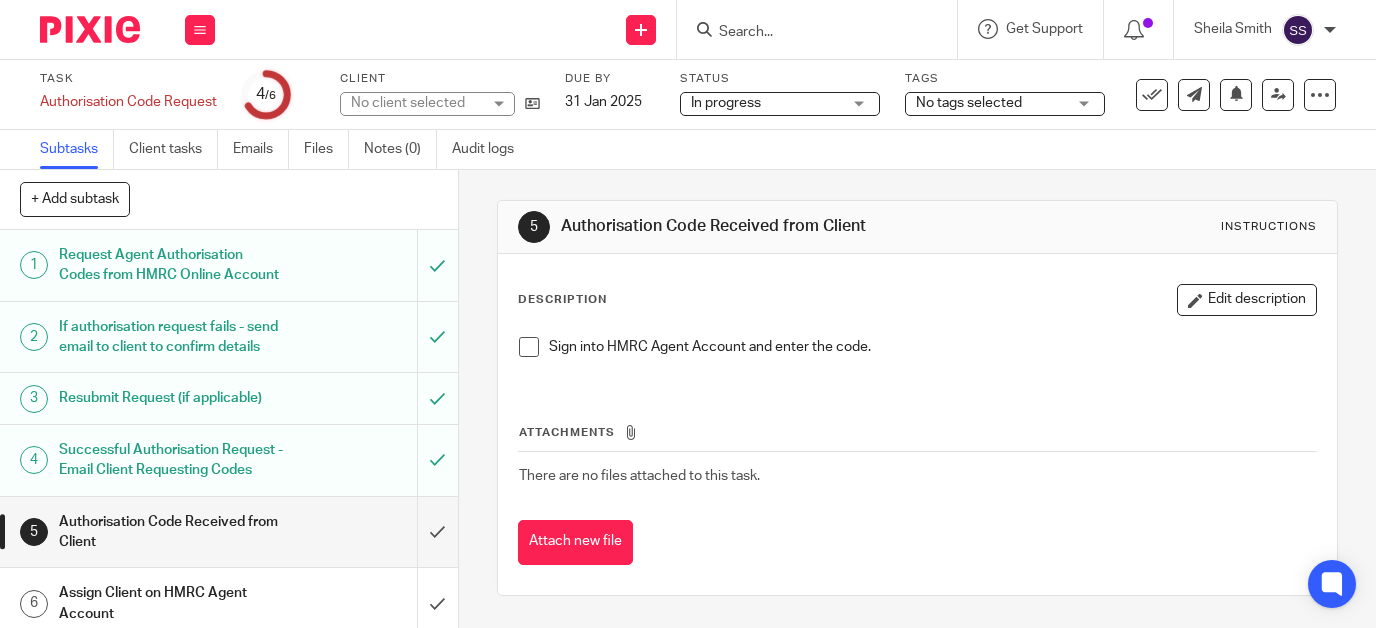 scroll, scrollTop: 0, scrollLeft: 0, axis: both 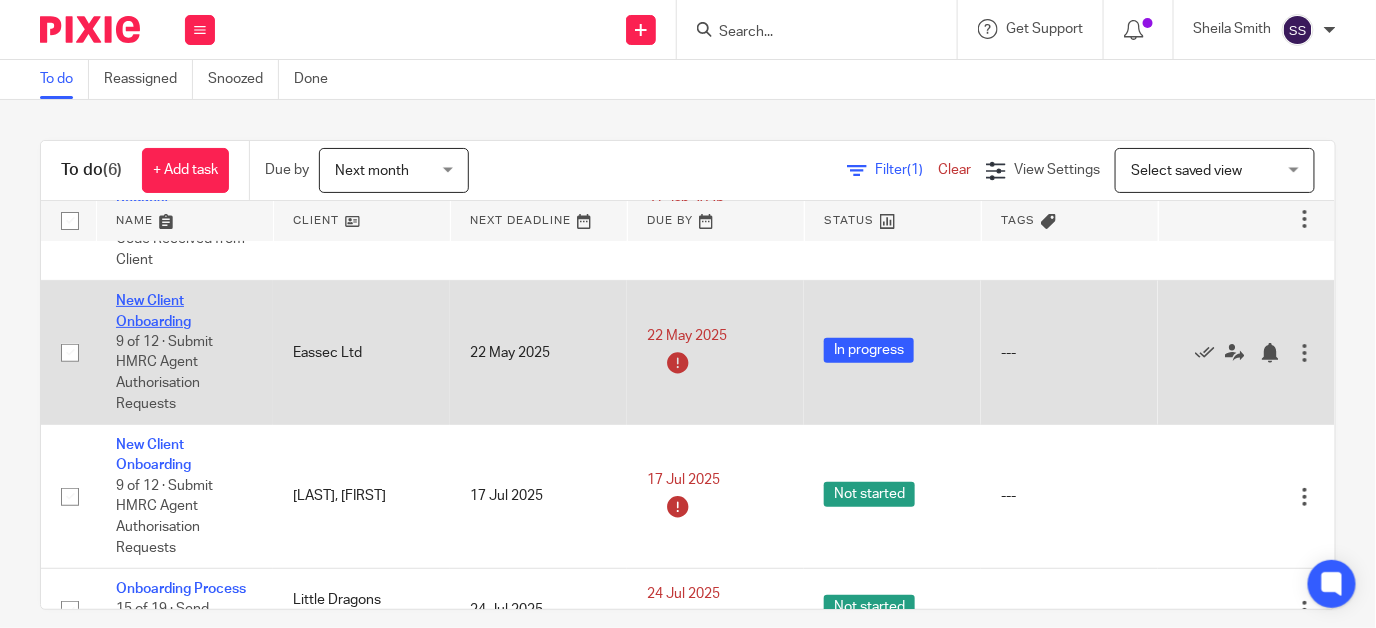 click on "New Client Onboarding" at bounding box center [153, 311] 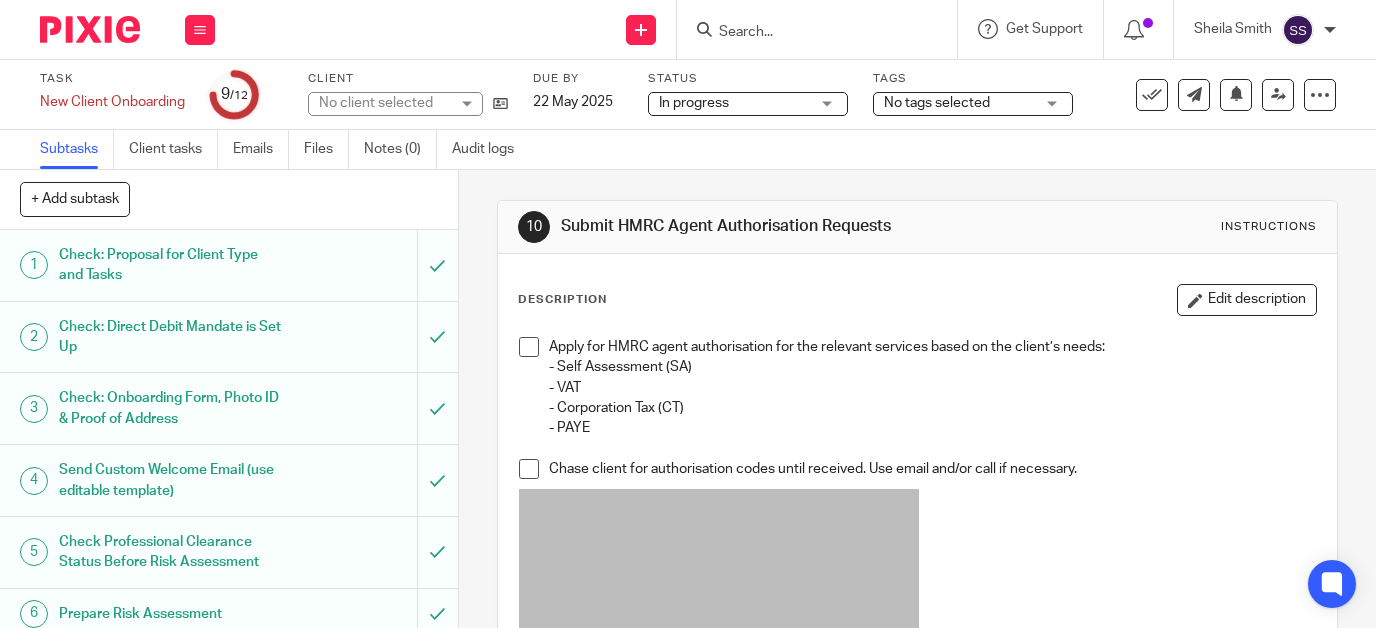 scroll, scrollTop: 0, scrollLeft: 0, axis: both 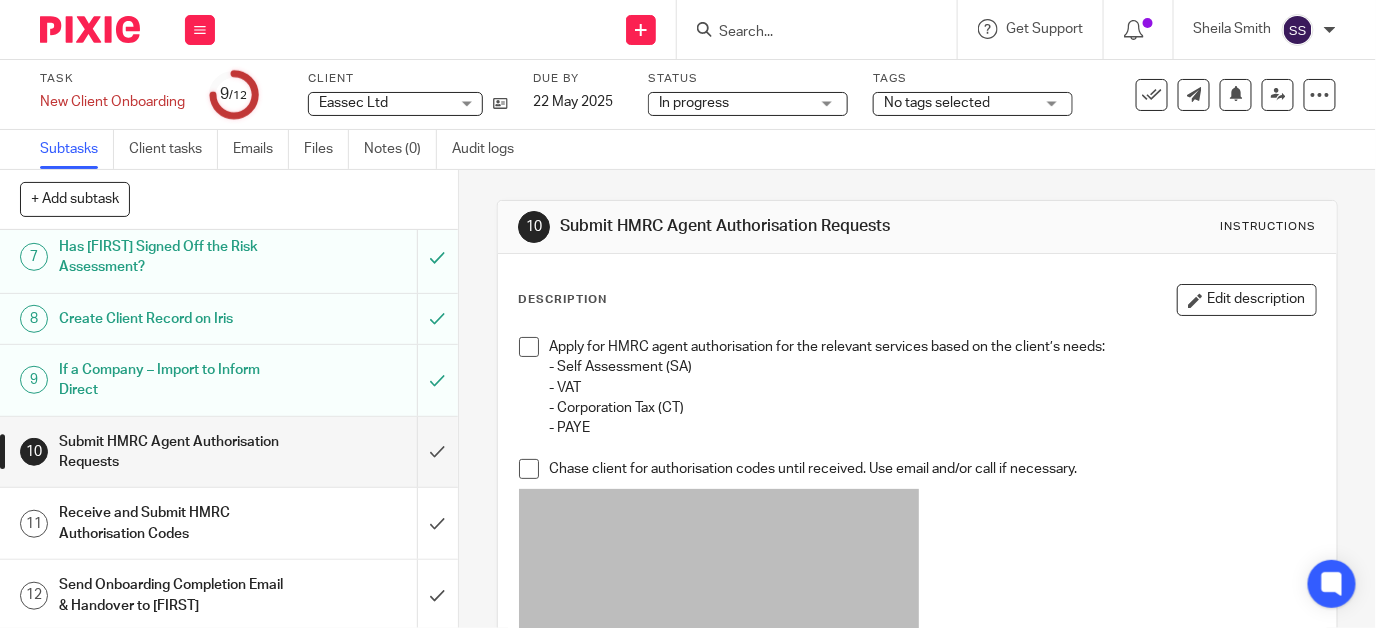 click at bounding box center (807, 33) 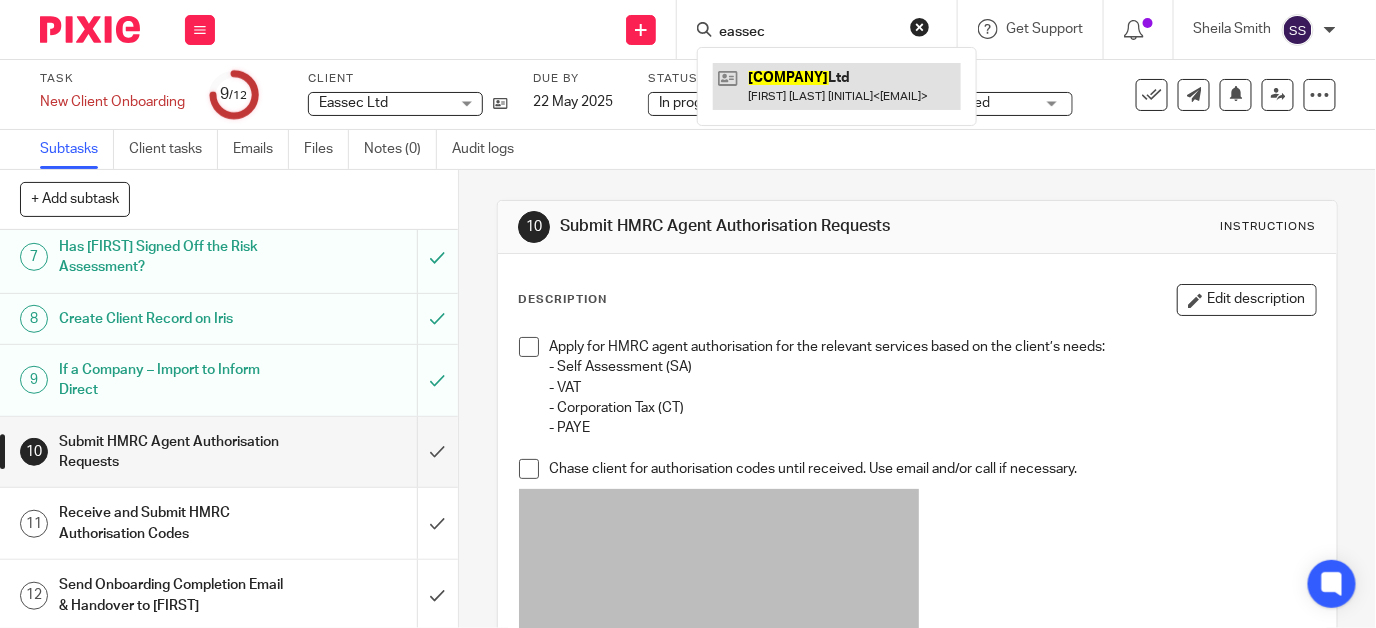 type on "eassec" 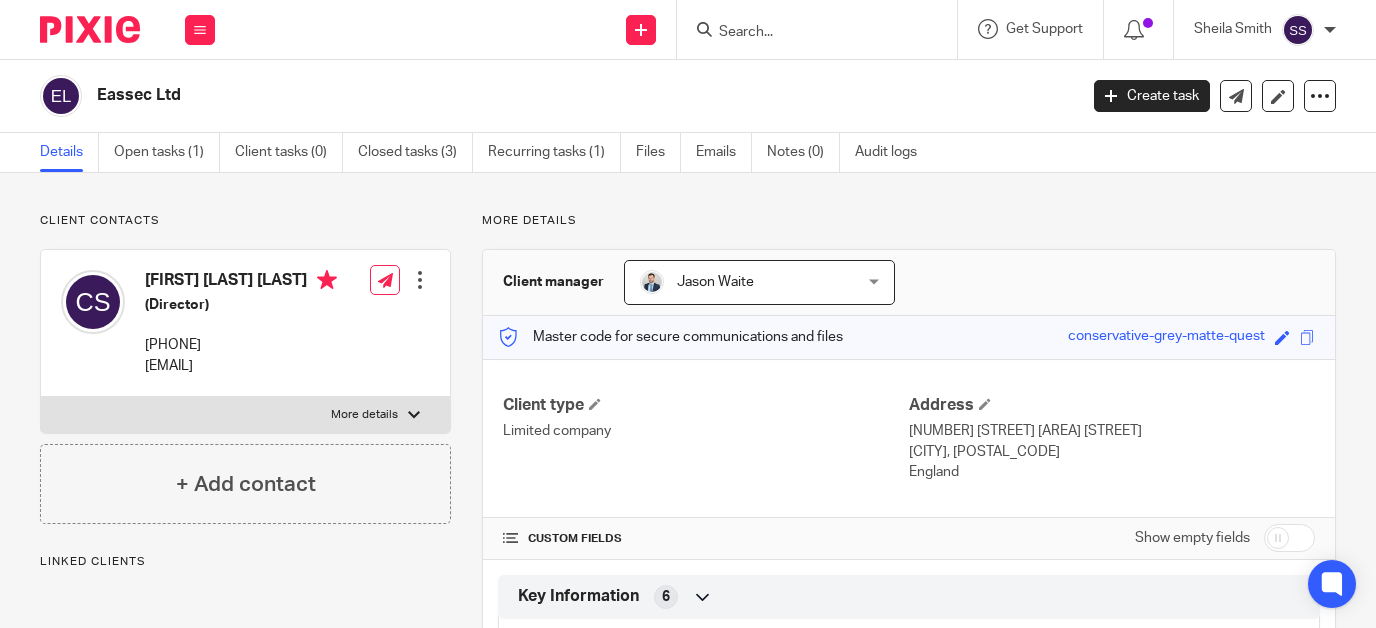 scroll, scrollTop: 0, scrollLeft: 0, axis: both 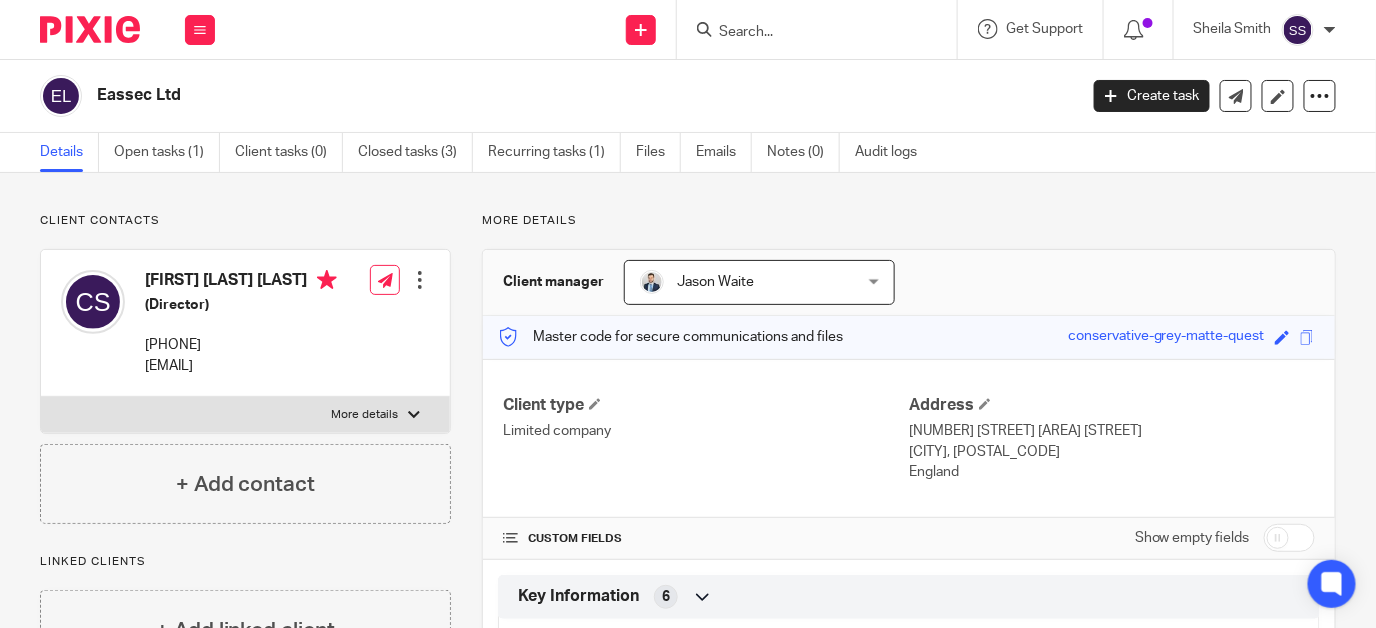 click at bounding box center [1289, 538] 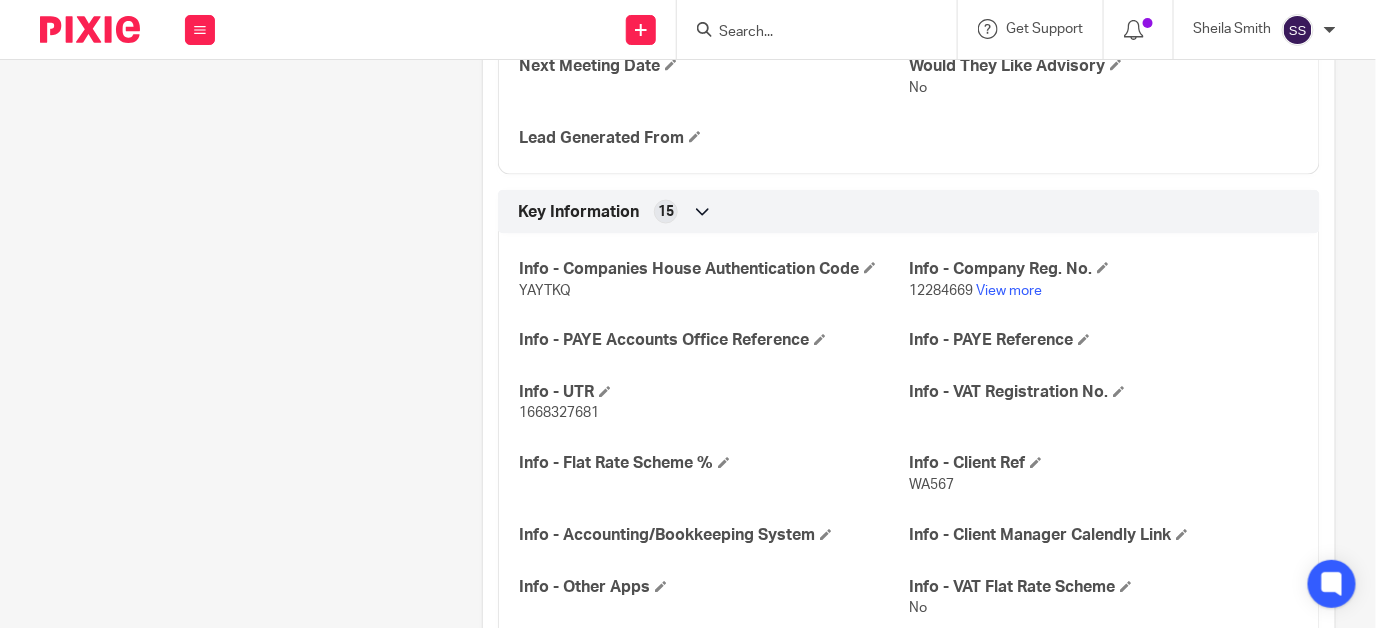 scroll, scrollTop: 877, scrollLeft: 0, axis: vertical 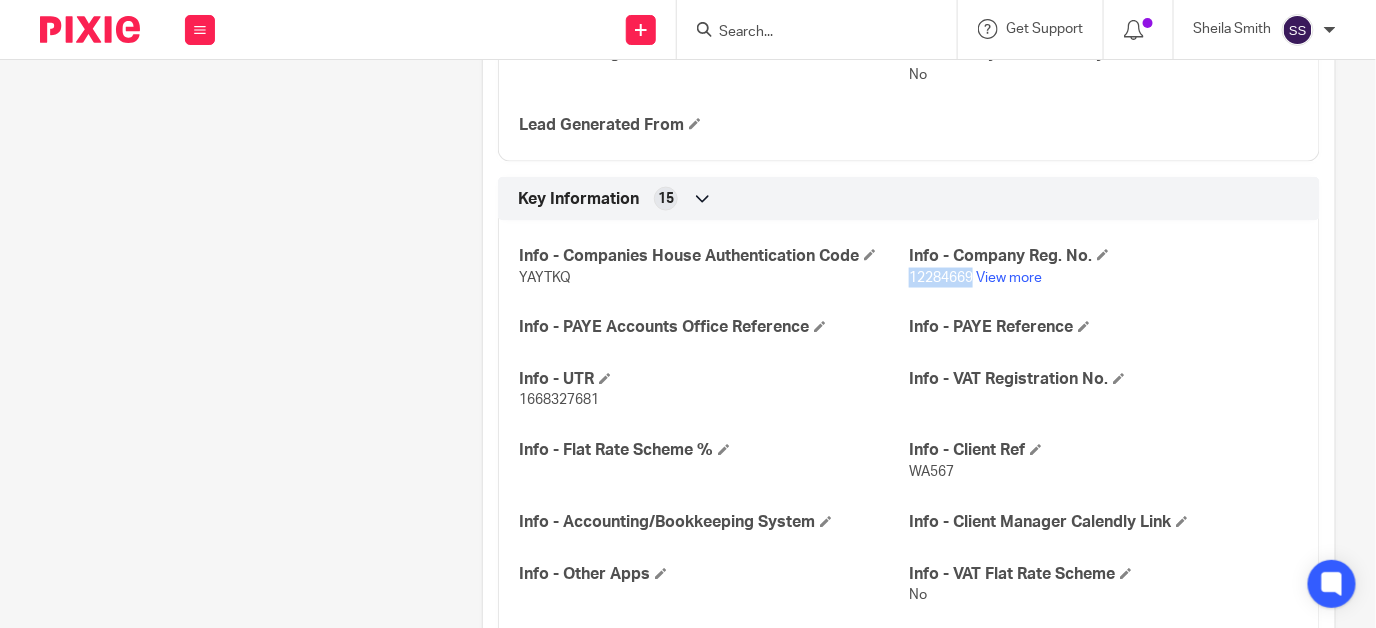 drag, startPoint x: 963, startPoint y: 275, endPoint x: 901, endPoint y: 277, distance: 62.03225 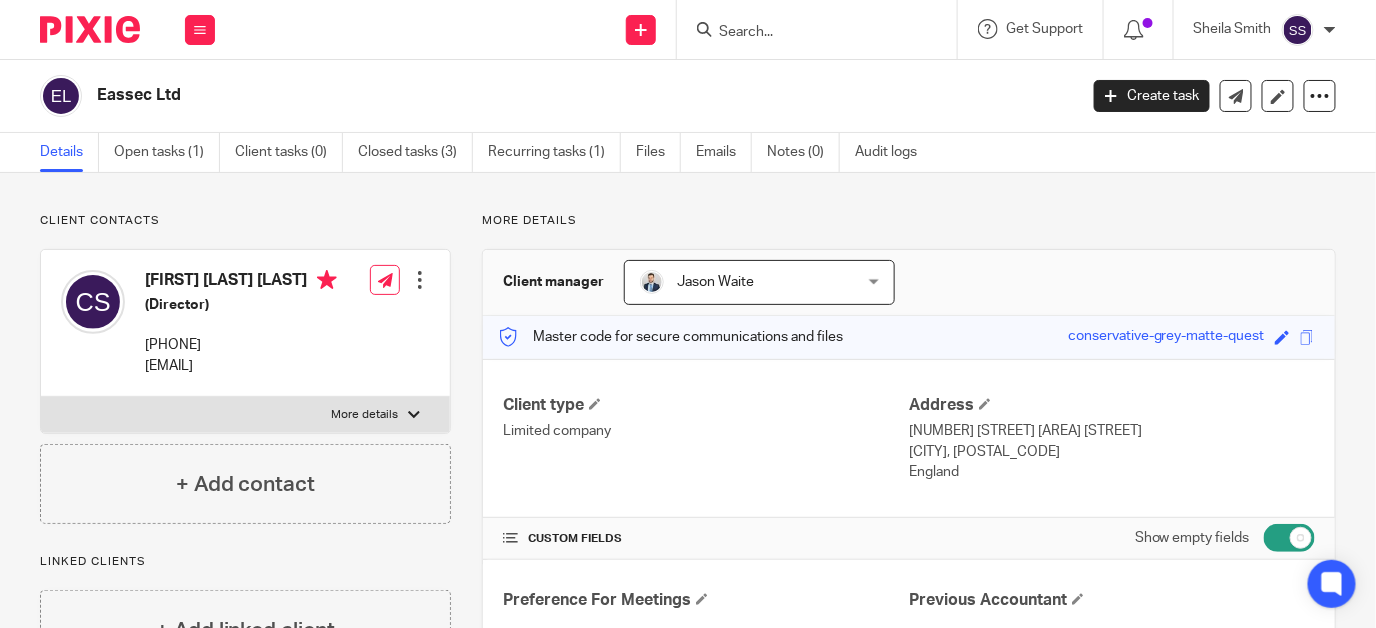 drag, startPoint x: 1005, startPoint y: 448, endPoint x: 952, endPoint y: 450, distance: 53.037724 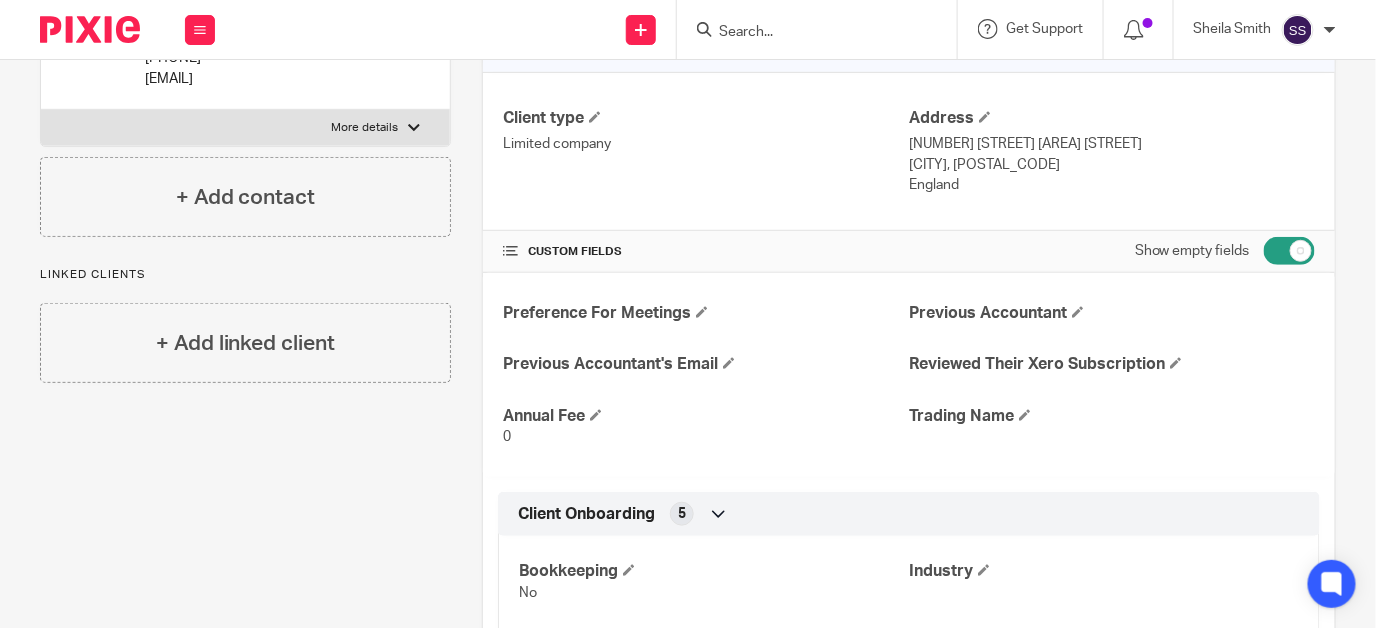 scroll, scrollTop: 0, scrollLeft: 0, axis: both 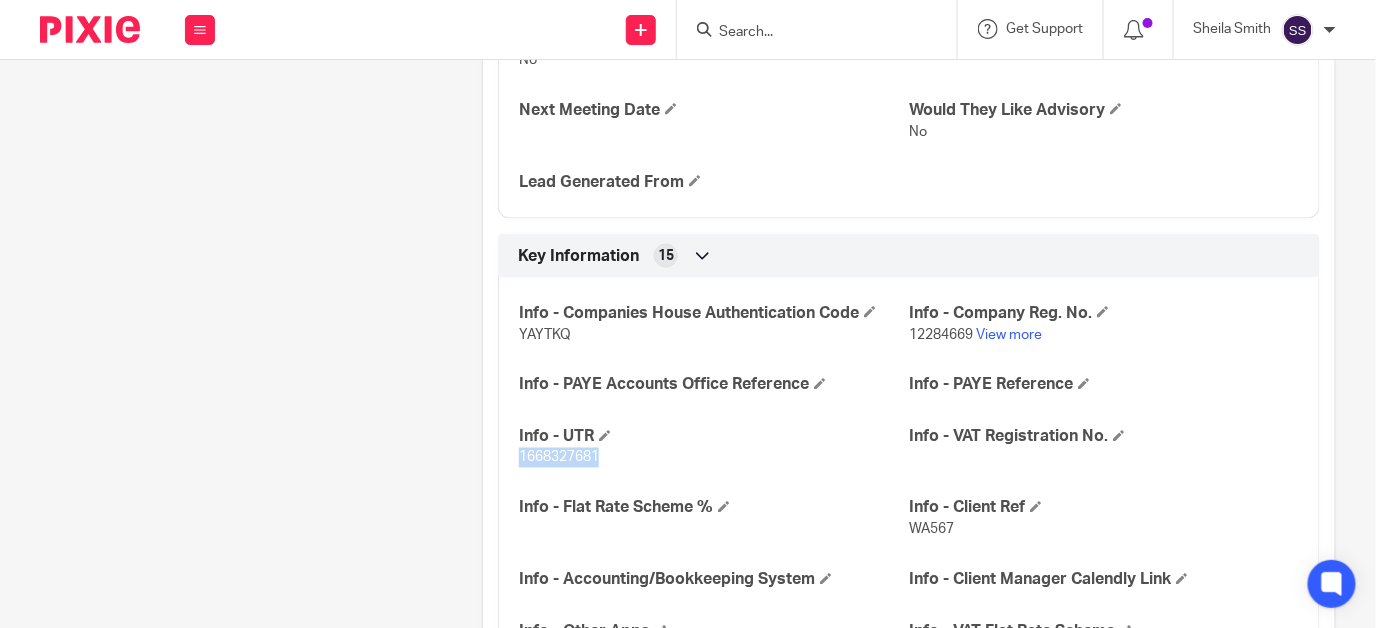 drag, startPoint x: 514, startPoint y: 453, endPoint x: 633, endPoint y: 454, distance: 119.0042 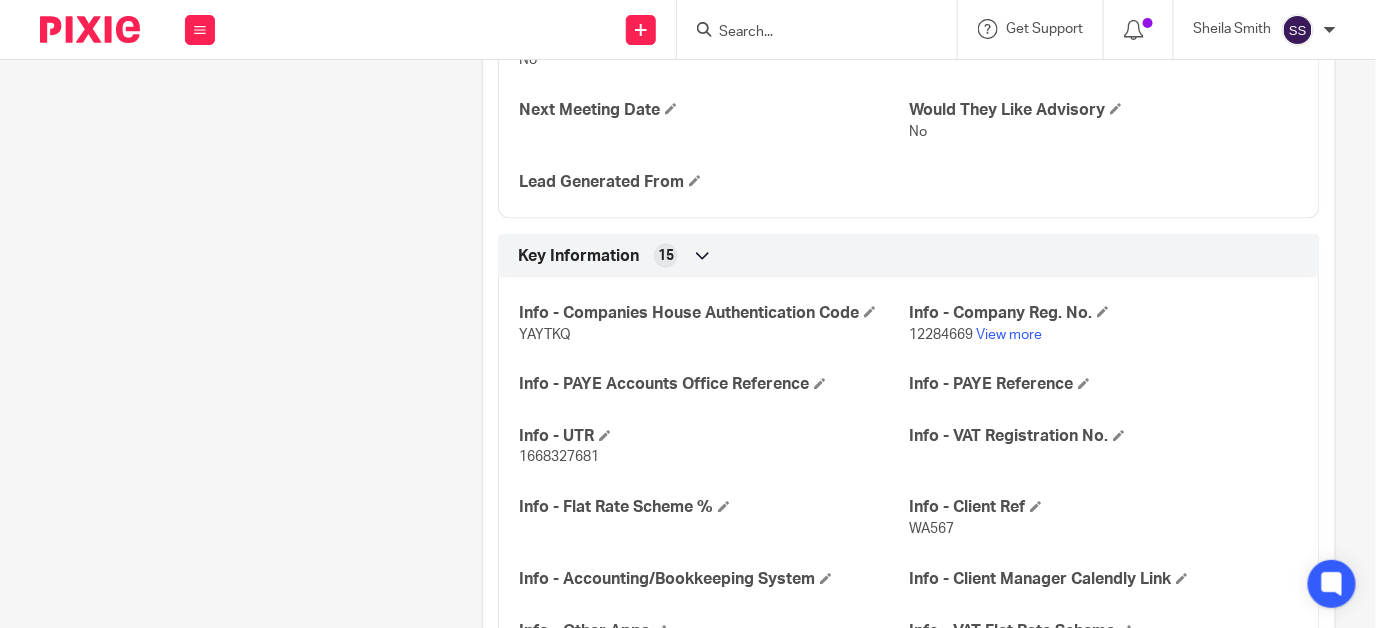 click at bounding box center [807, 33] 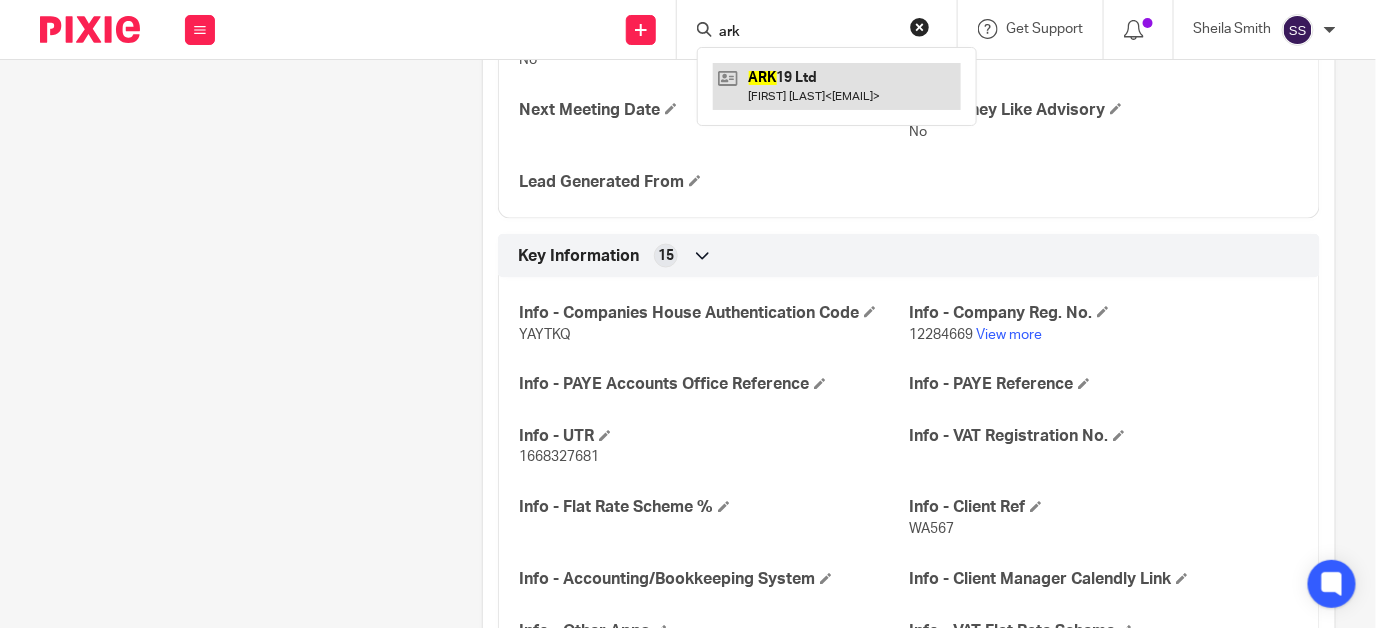 type on "ark" 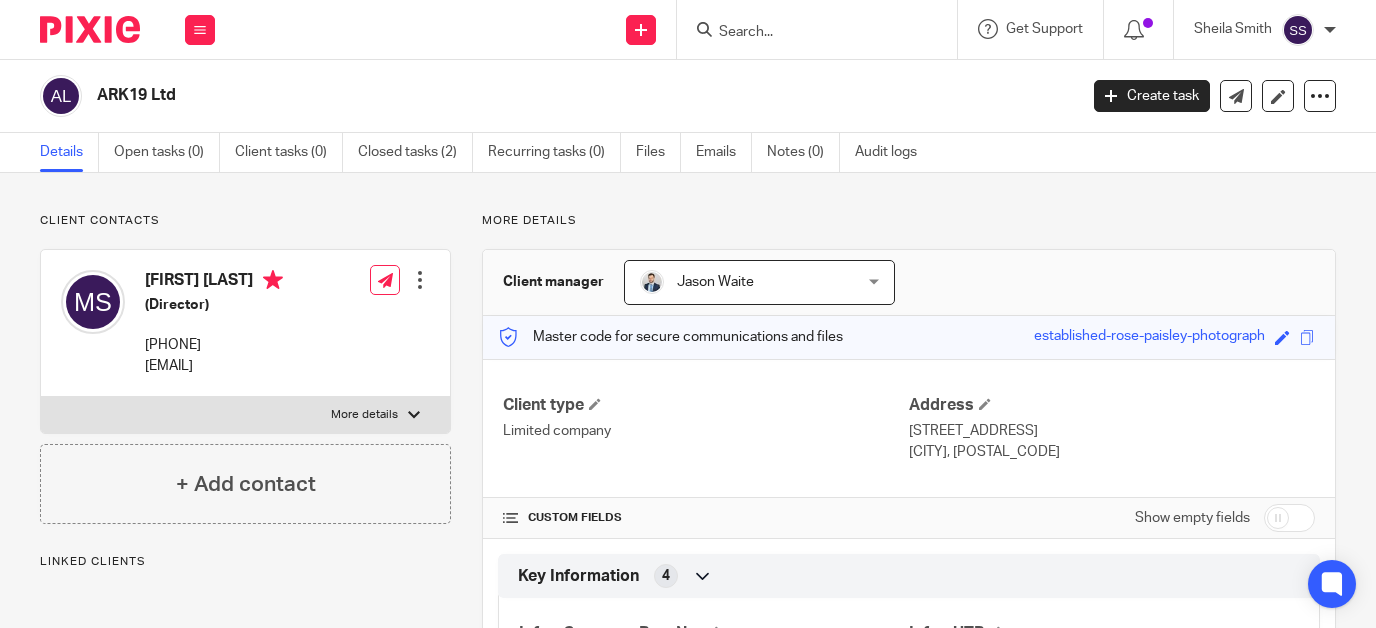 scroll, scrollTop: 0, scrollLeft: 0, axis: both 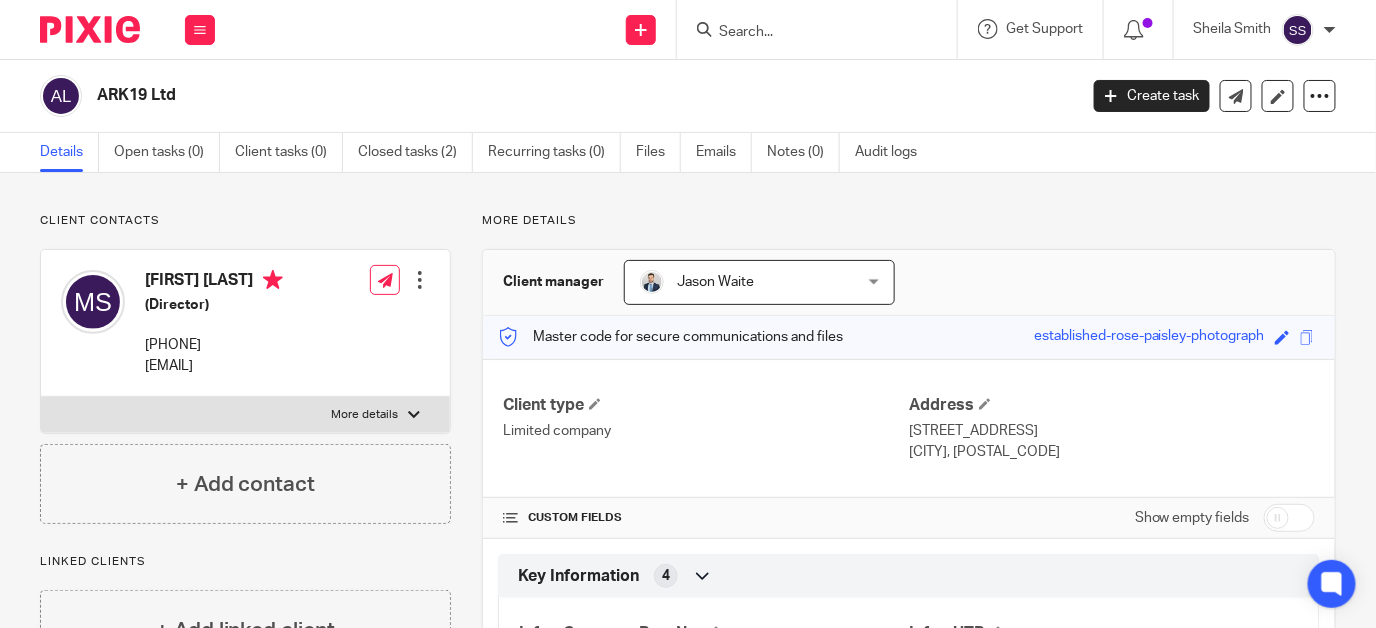 drag, startPoint x: 140, startPoint y: 366, endPoint x: 326, endPoint y: 363, distance: 186.02419 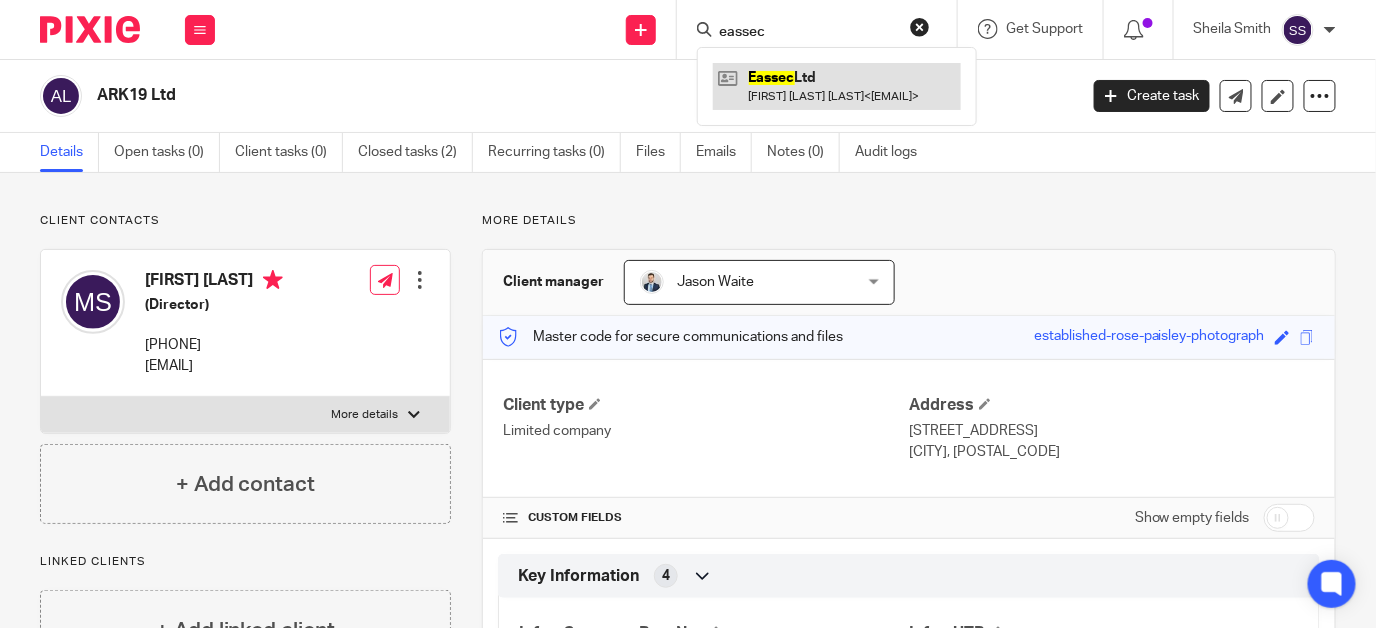 type on "eassec" 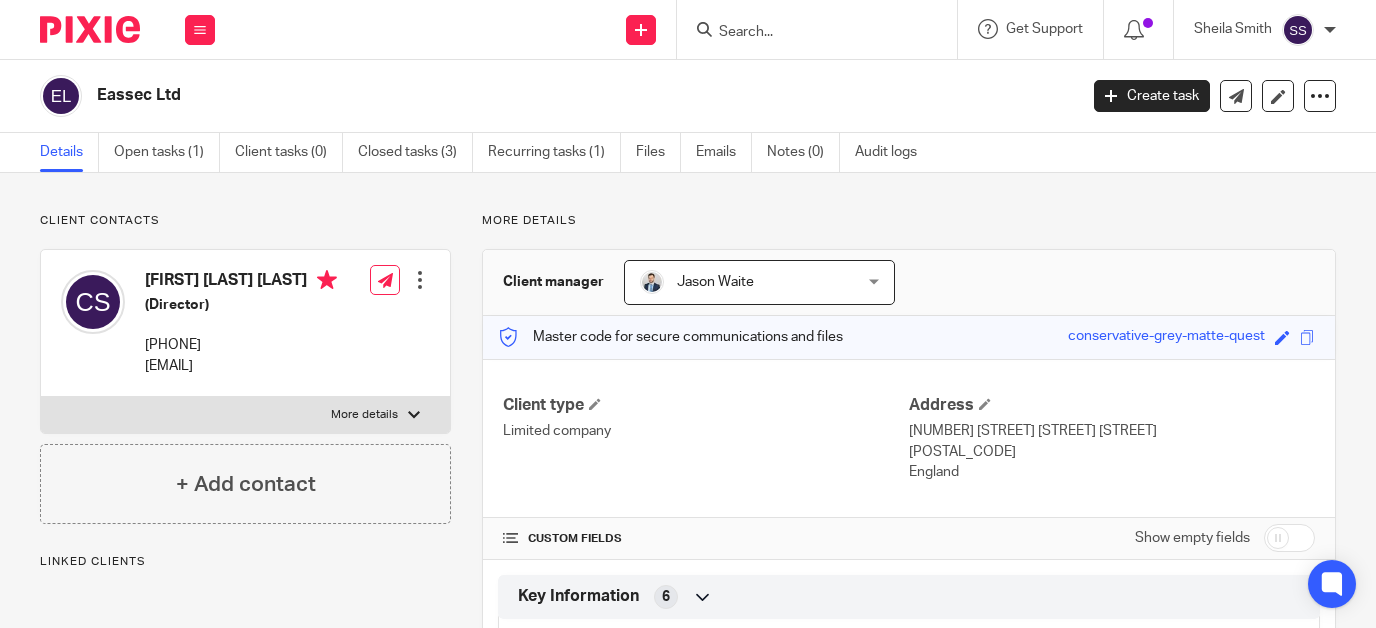 scroll, scrollTop: 0, scrollLeft: 0, axis: both 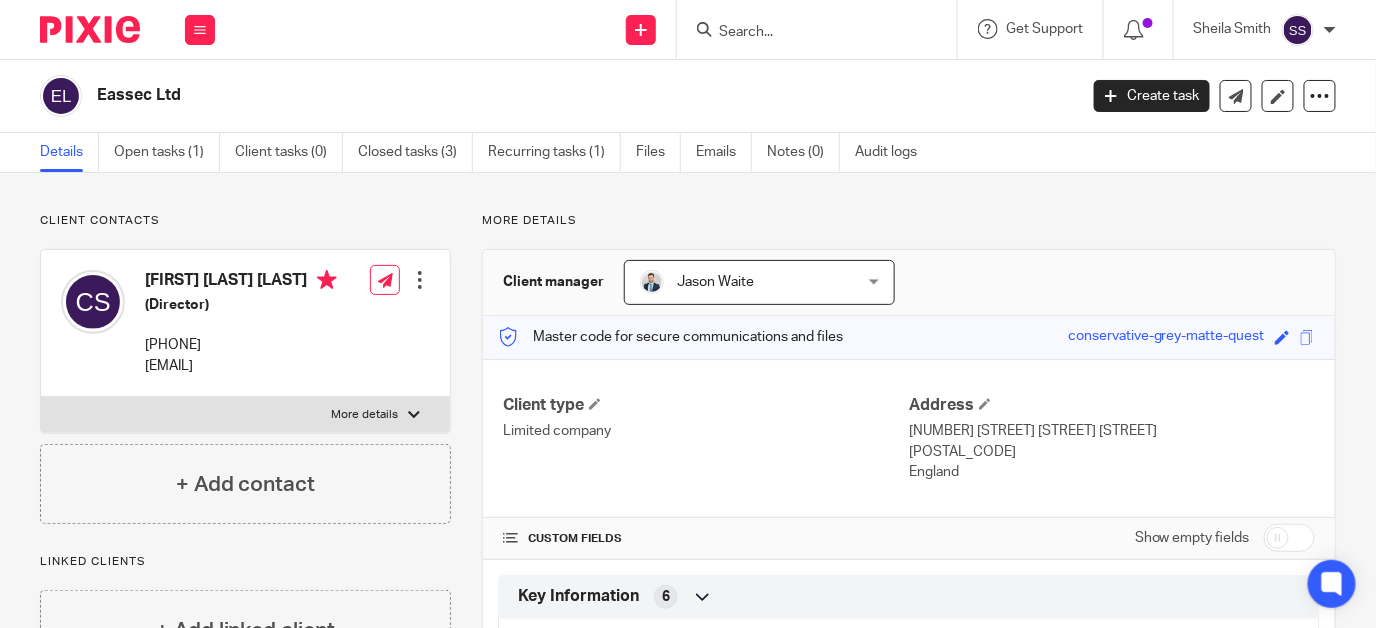 drag, startPoint x: 1000, startPoint y: 446, endPoint x: 956, endPoint y: 445, distance: 44.011364 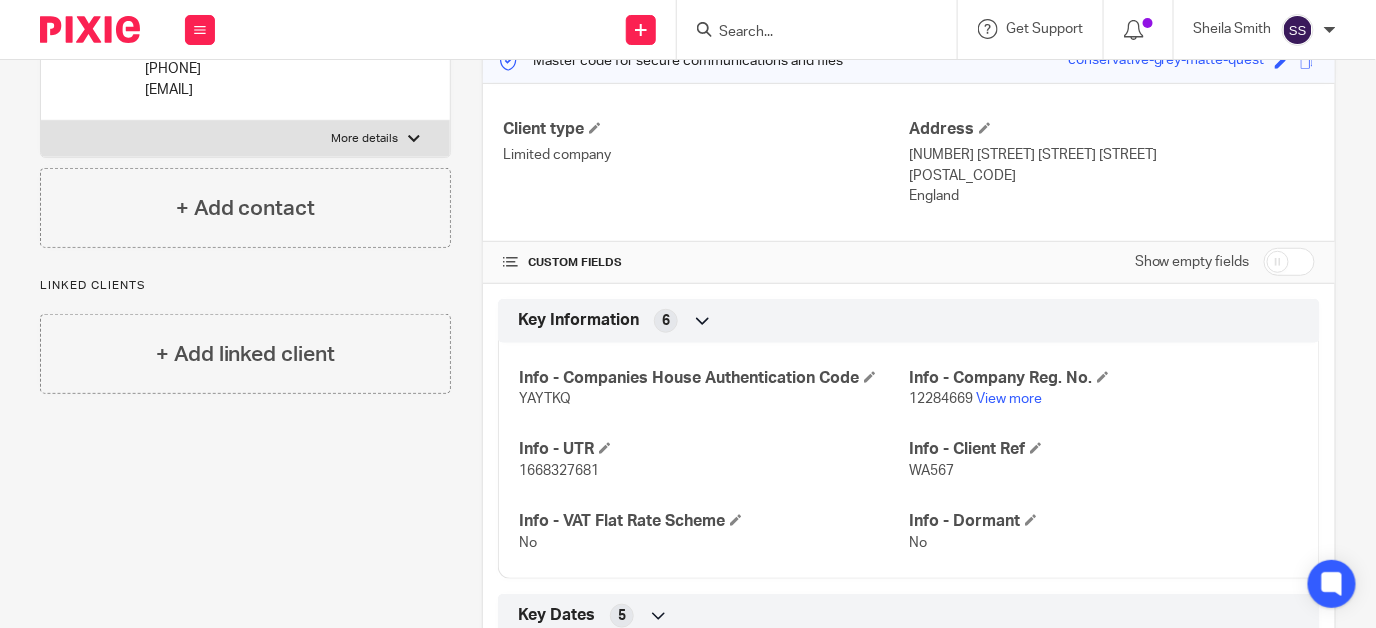 scroll, scrollTop: 277, scrollLeft: 0, axis: vertical 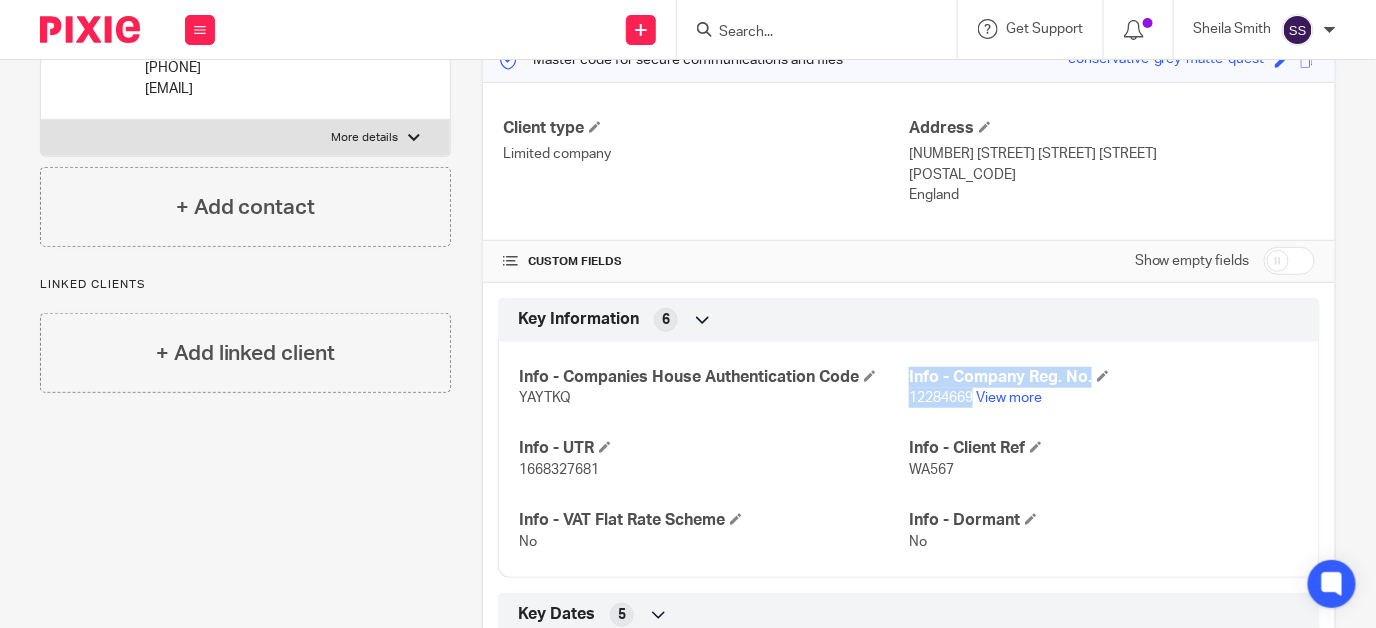 drag, startPoint x: 963, startPoint y: 396, endPoint x: 899, endPoint y: 400, distance: 64.12488 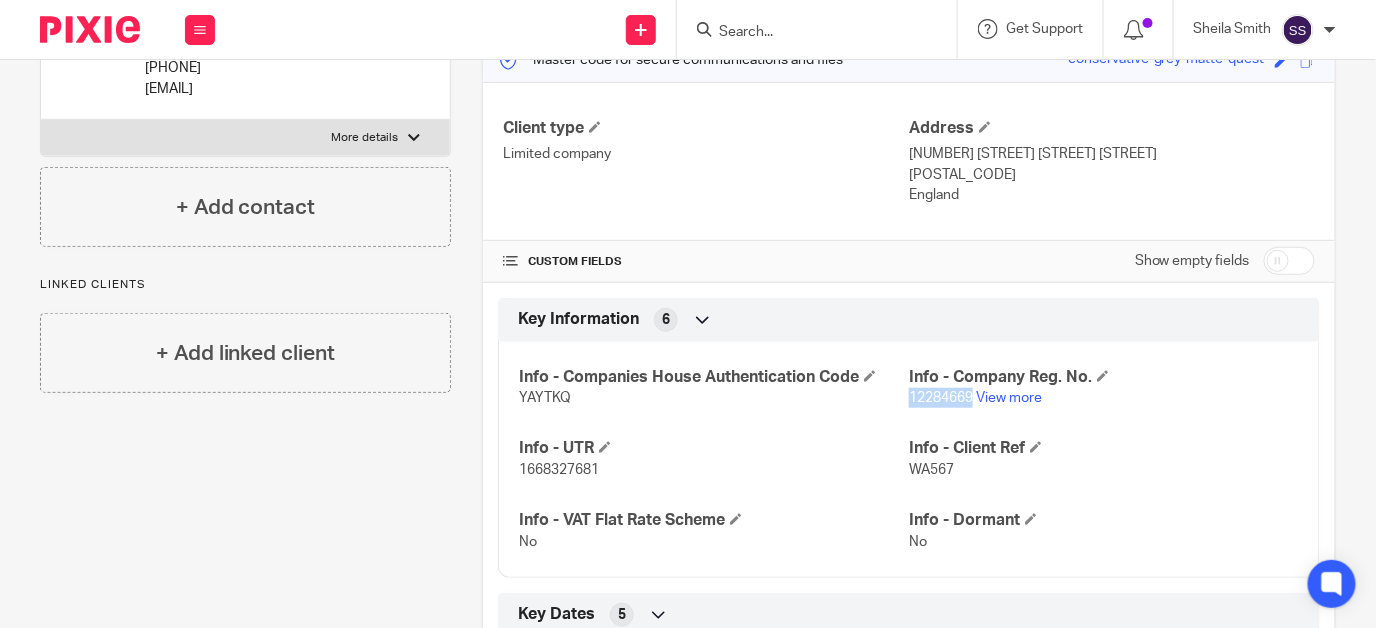 click on "12284669" at bounding box center (941, 398) 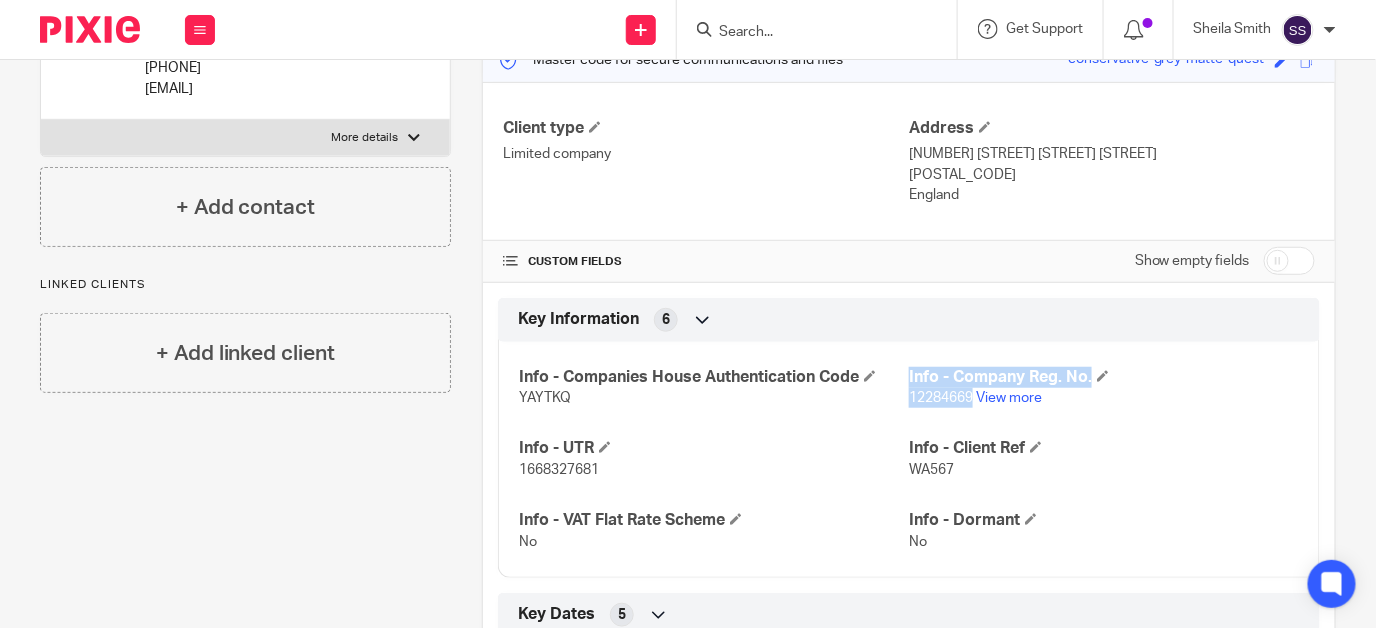drag, startPoint x: 963, startPoint y: 391, endPoint x: 898, endPoint y: 396, distance: 65.192024 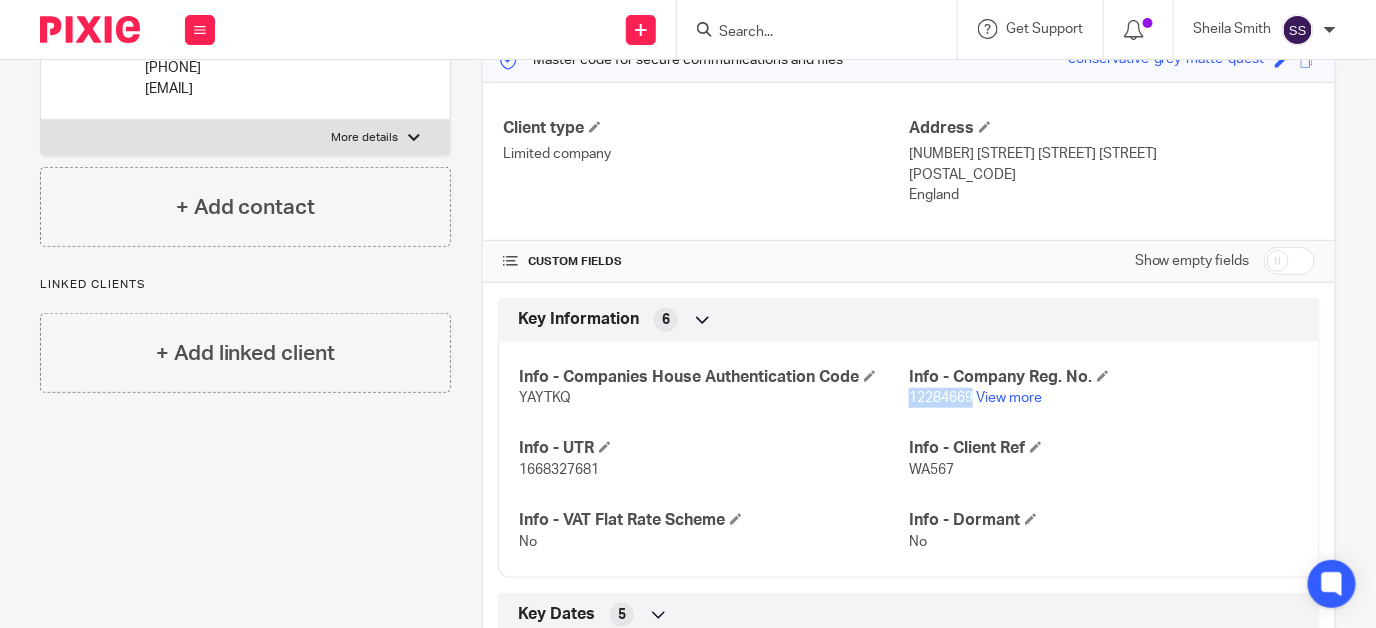 drag, startPoint x: 963, startPoint y: 396, endPoint x: 901, endPoint y: 397, distance: 62.008064 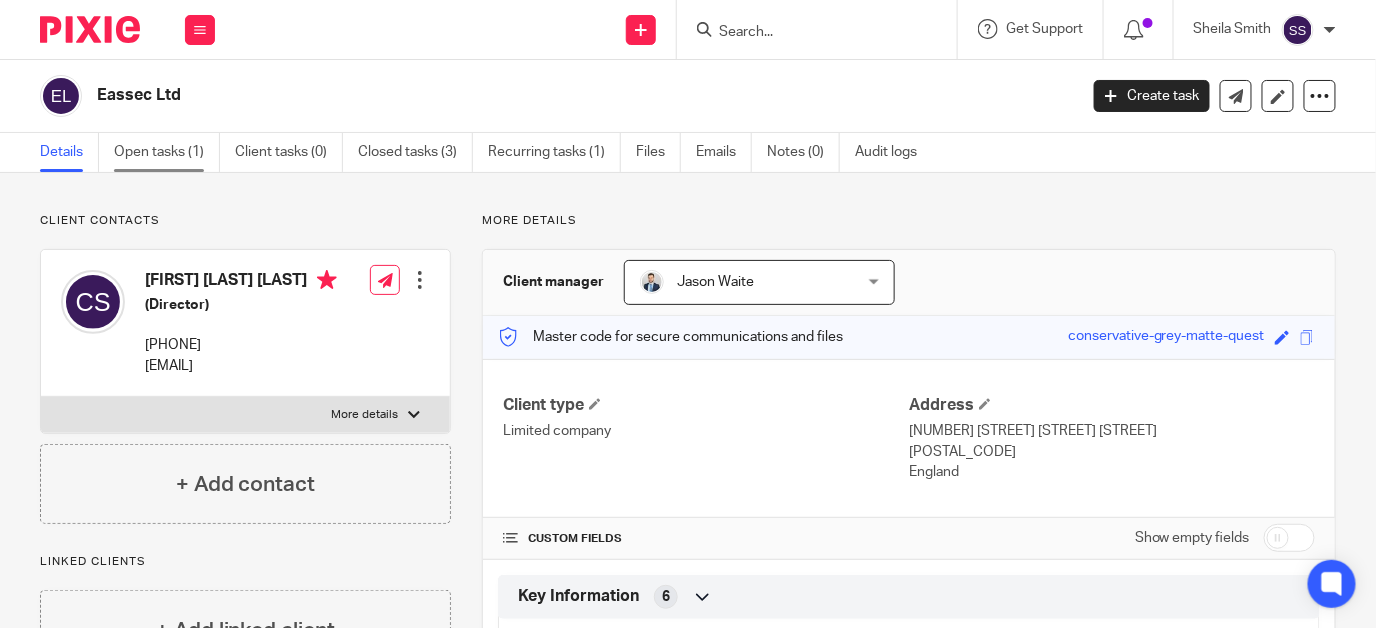 click on "Open tasks (1)" at bounding box center (167, 152) 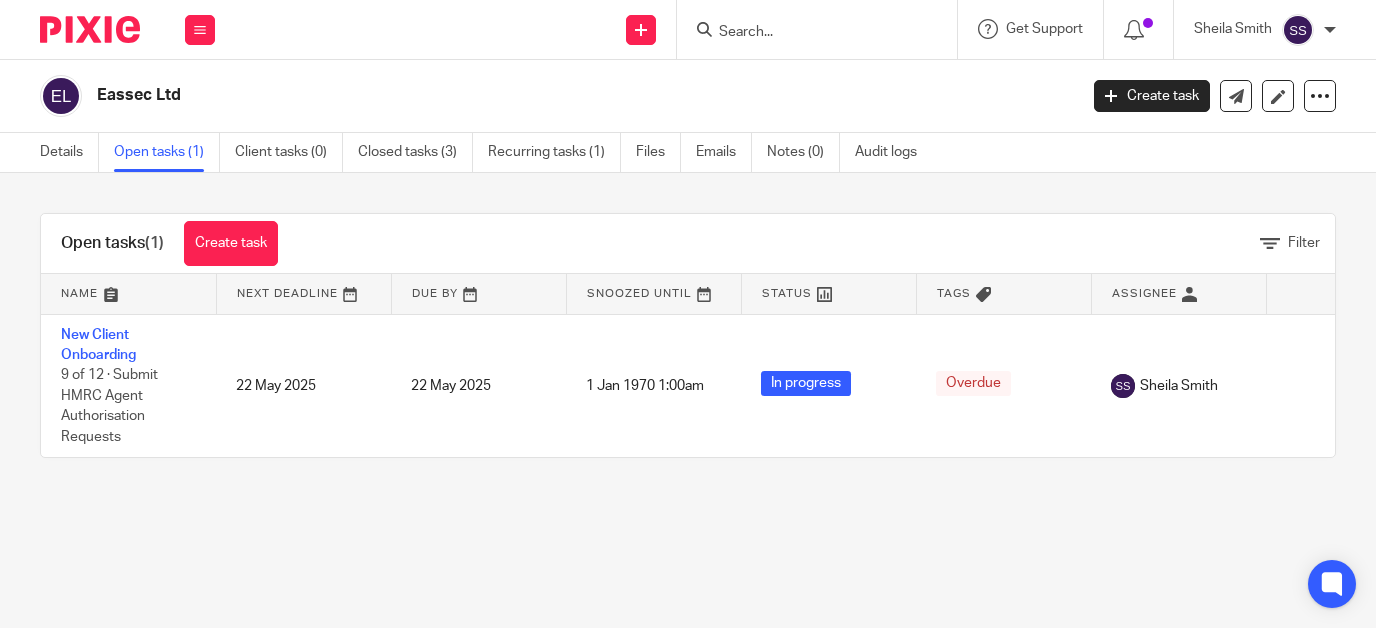 scroll, scrollTop: 0, scrollLeft: 0, axis: both 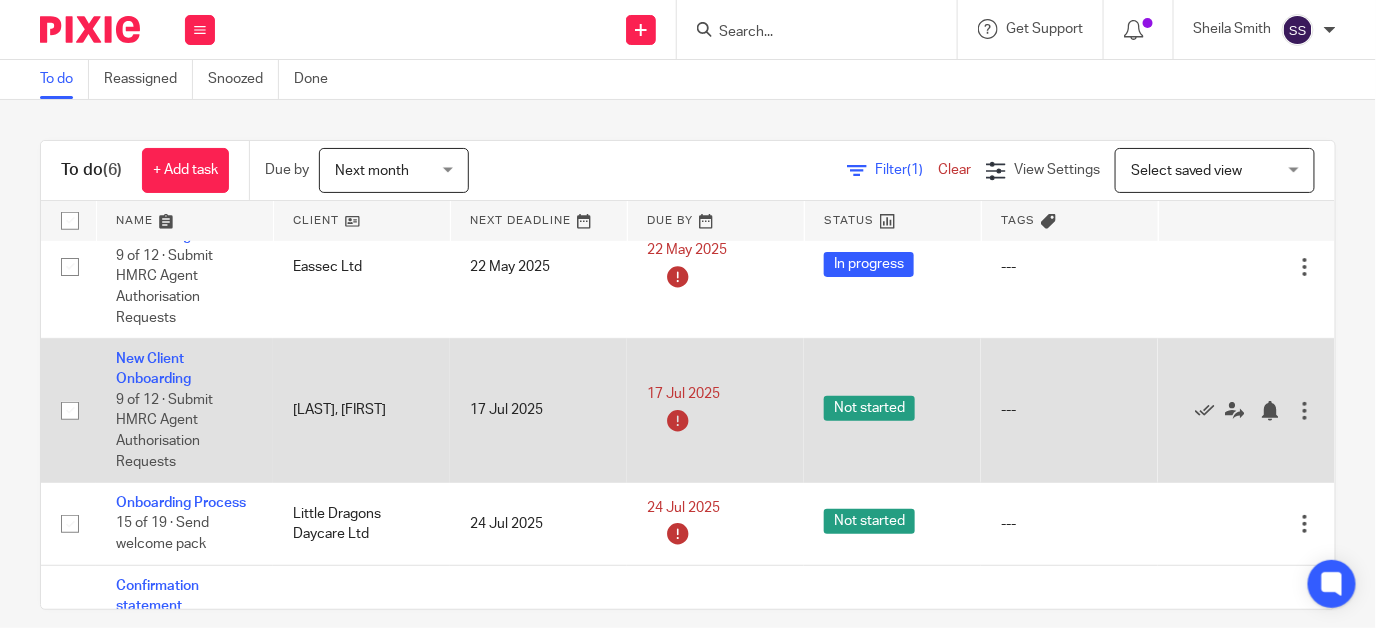 click on "New Client Onboarding
9
of
12 ·
Submit HMRC Agent Authorisation Requests" at bounding box center [184, 411] 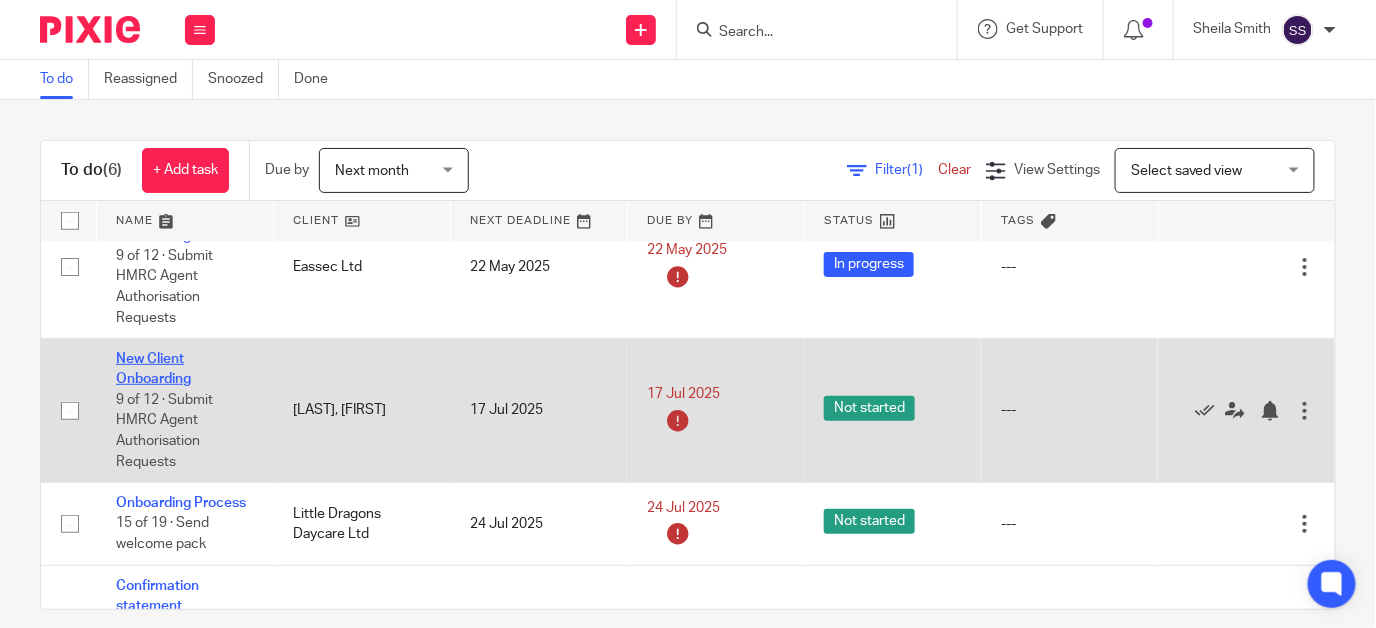 click on "New Client Onboarding" at bounding box center [153, 369] 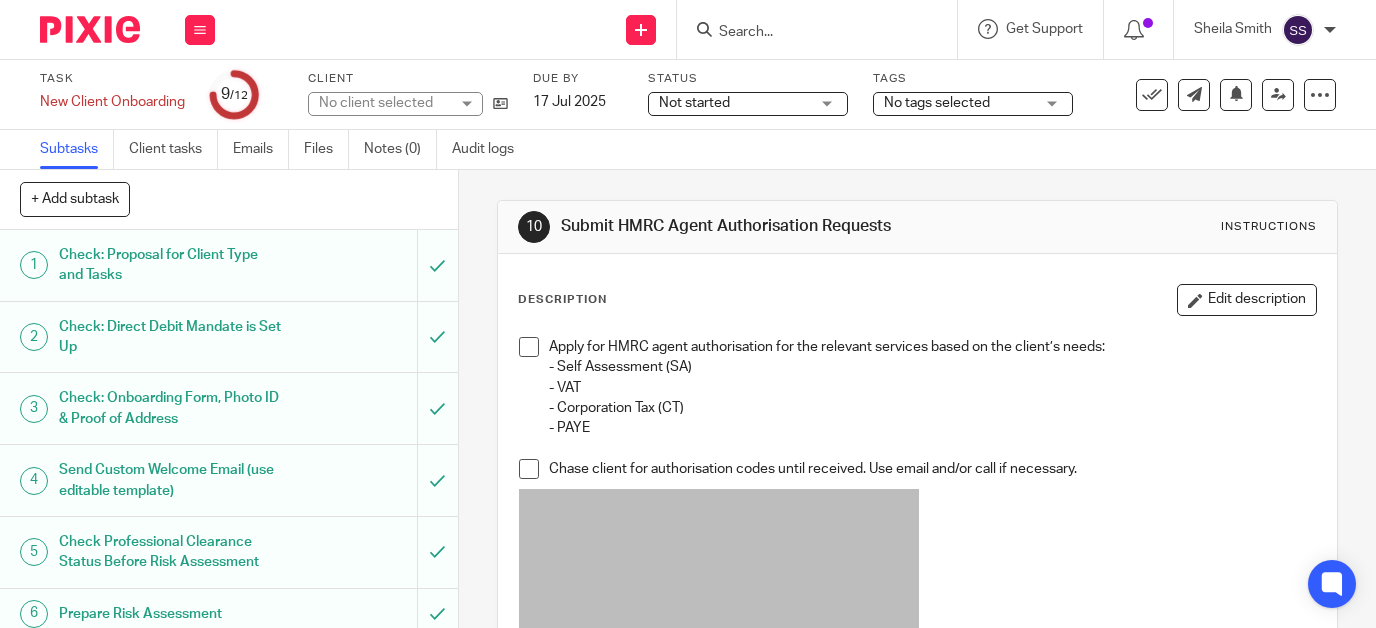 scroll, scrollTop: 0, scrollLeft: 0, axis: both 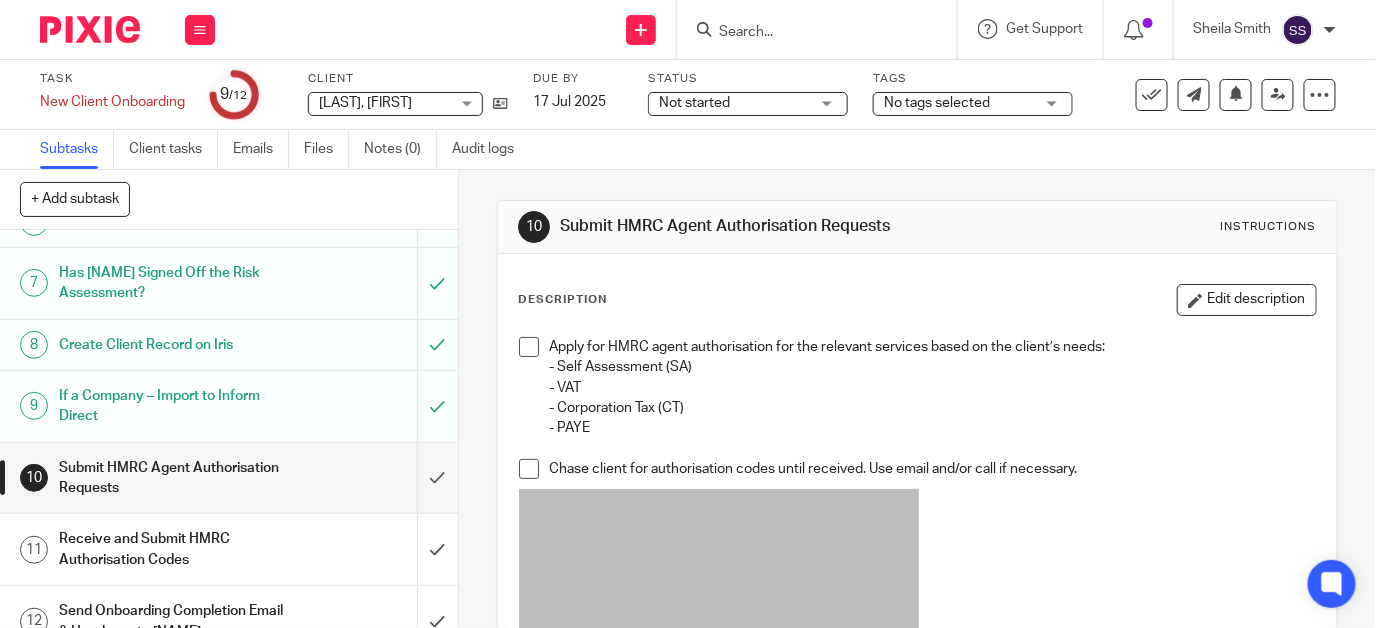 click on "10
Submit HMRC Agent Authorisation Requests
Instructions
Description
Edit description
Apply for HMRC agent authorisation for the relevant services based on the client’s needs: - Self Assessment (SA) - VAT - Corporation Tax (CT) - PAYE   Chase client for authorisation codes until received. Use email and/or call if necessary.           Attachments     There are no files attached to this task.   Attach new file" at bounding box center [917, 399] 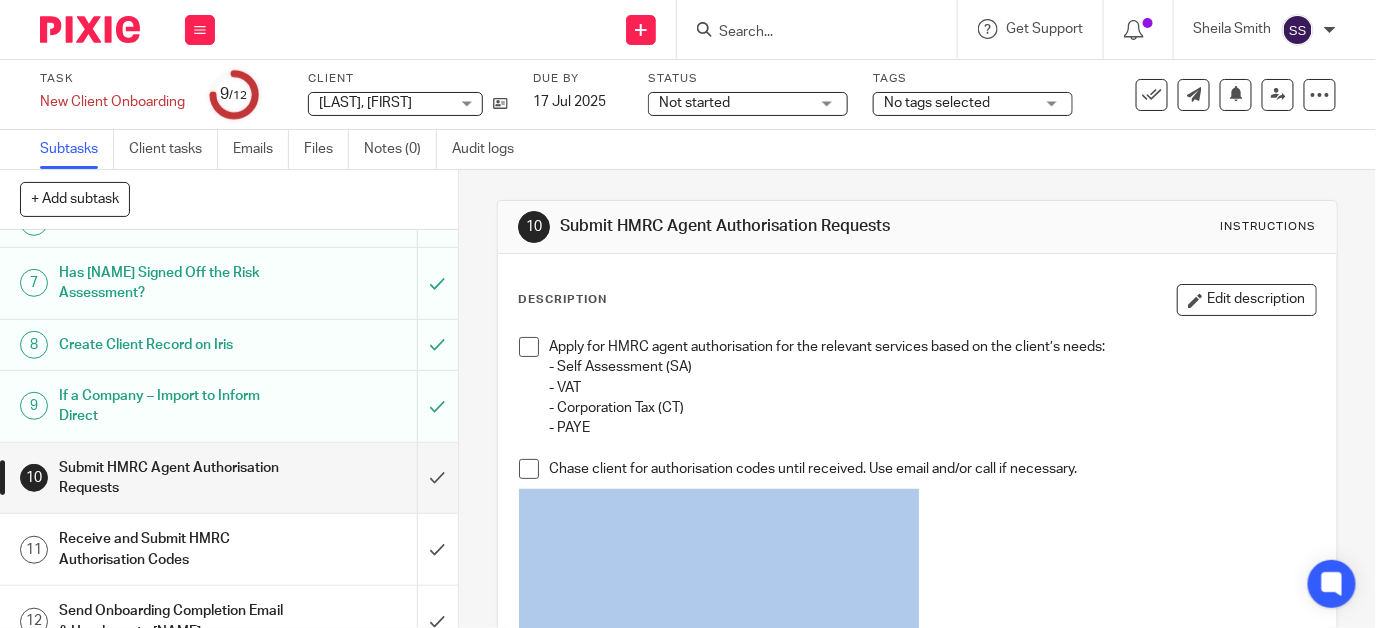 click on "10
Submit HMRC Agent Authorisation Requests
Instructions
Description
Edit description
Apply for HMRC agent authorisation for the relevant services based on the client’s needs: - Self Assessment (SA) - VAT - Corporation Tax (CT) - PAYE   Chase client for authorisation codes until received. Use email and/or call if necessary.           Attachments     There are no files attached to this task.   Attach new file" at bounding box center (917, 399) 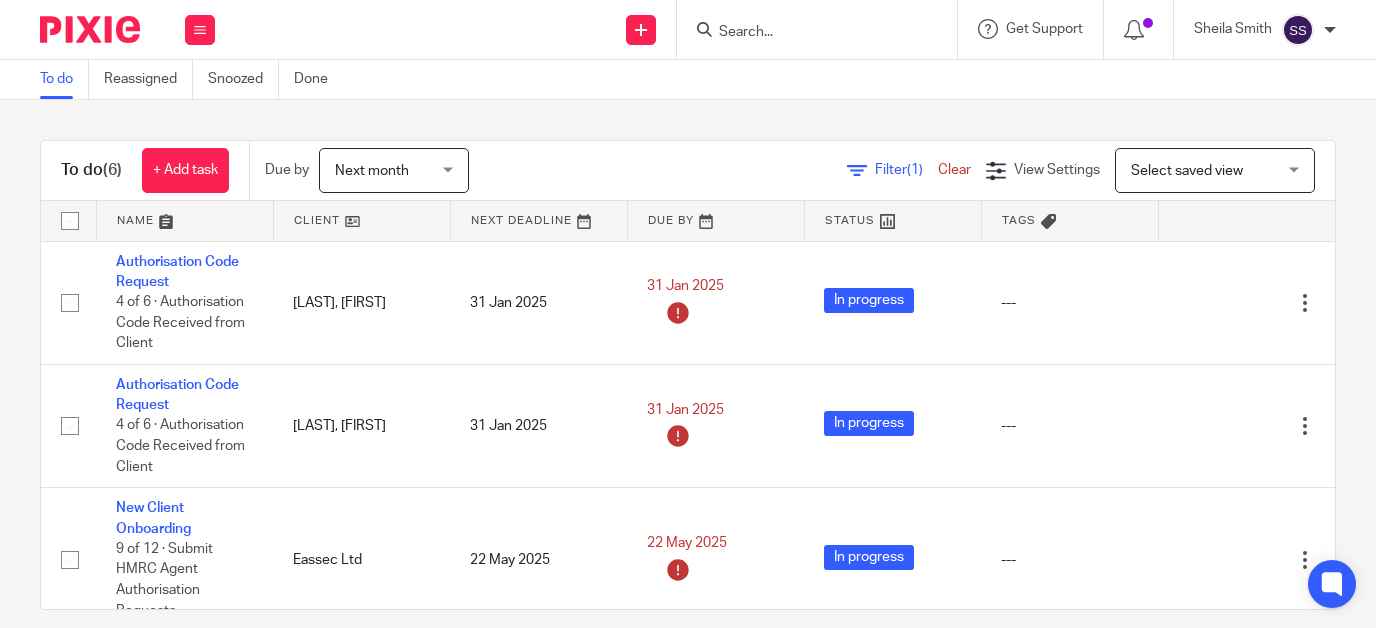 scroll, scrollTop: 0, scrollLeft: 0, axis: both 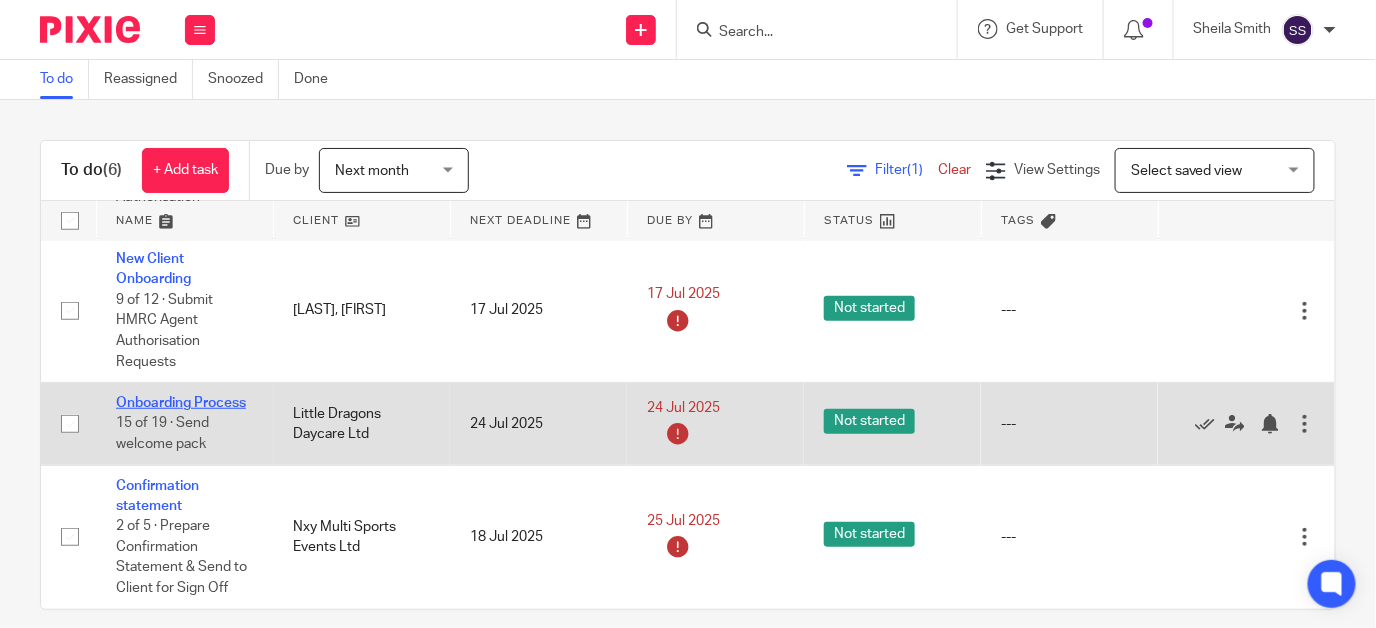 click on "Onboarding Process" at bounding box center (181, 403) 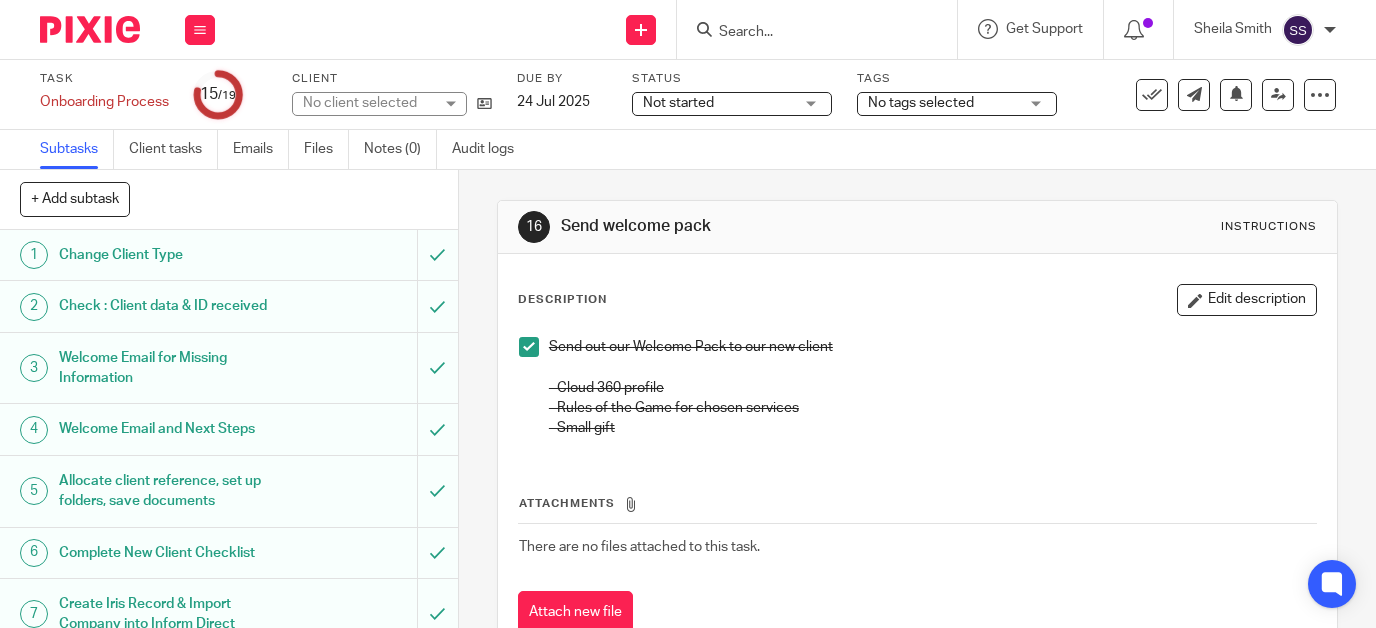 scroll, scrollTop: 0, scrollLeft: 0, axis: both 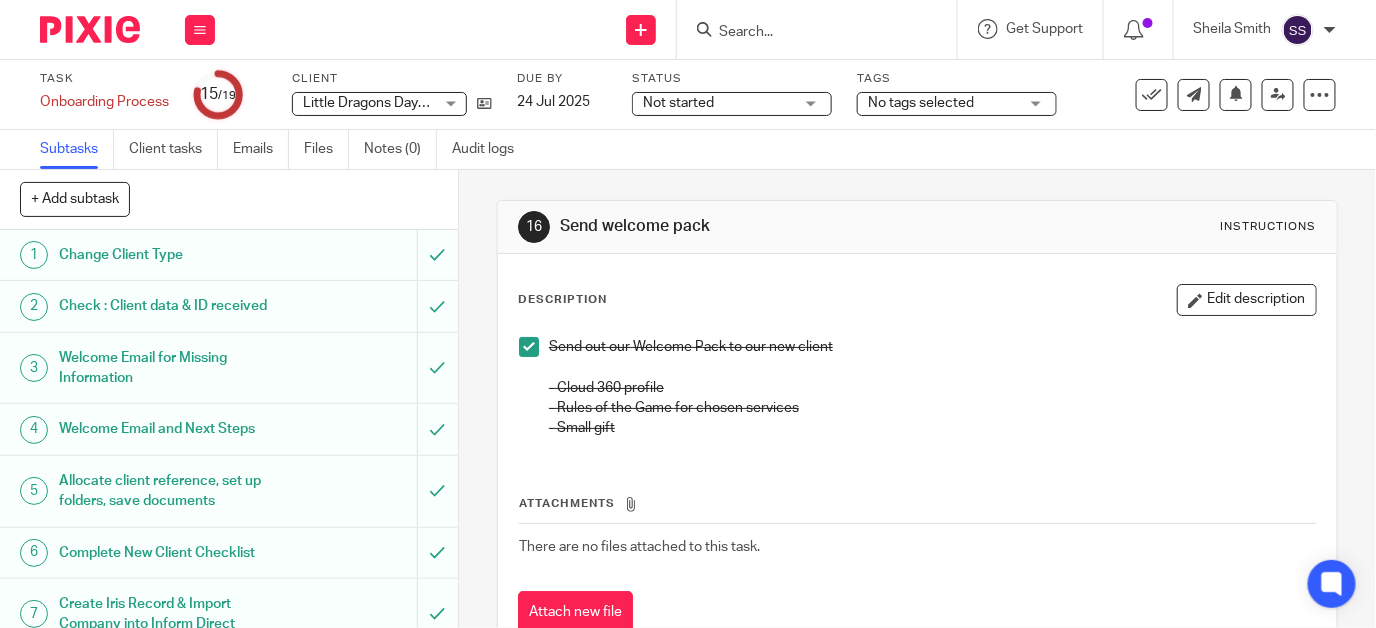 click at bounding box center (529, 347) 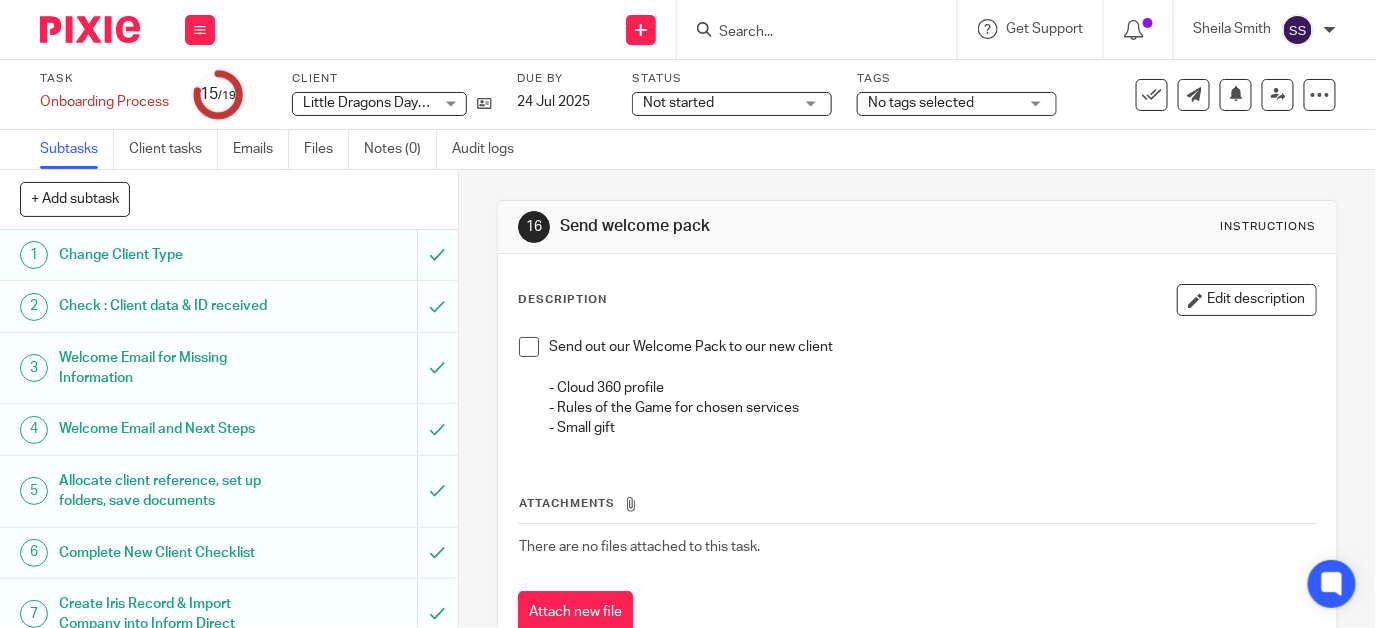 click at bounding box center [807, 33] 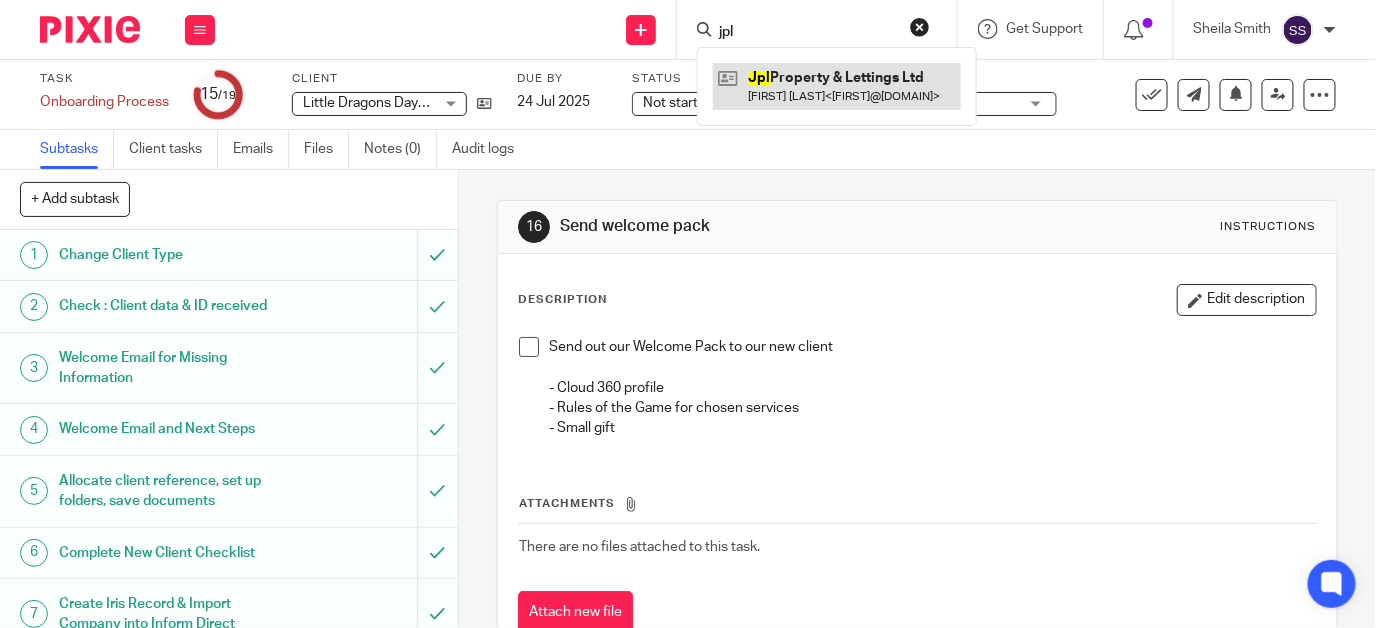 type on "jpl" 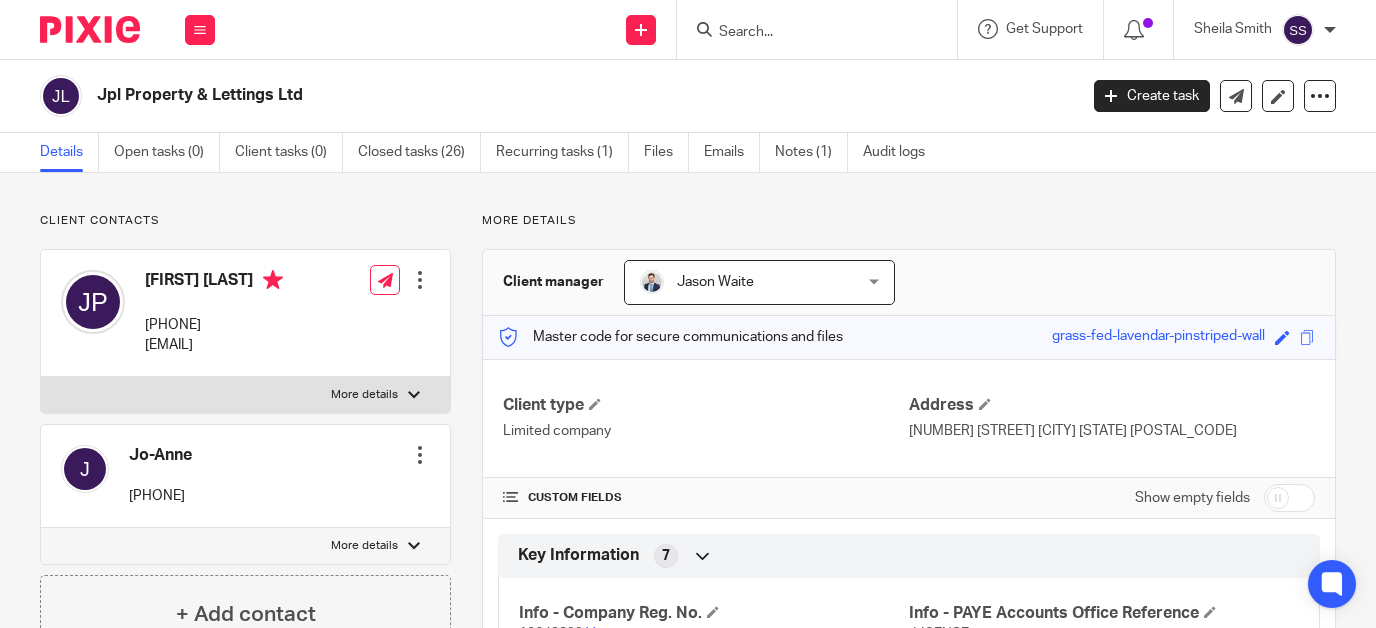 scroll, scrollTop: 0, scrollLeft: 0, axis: both 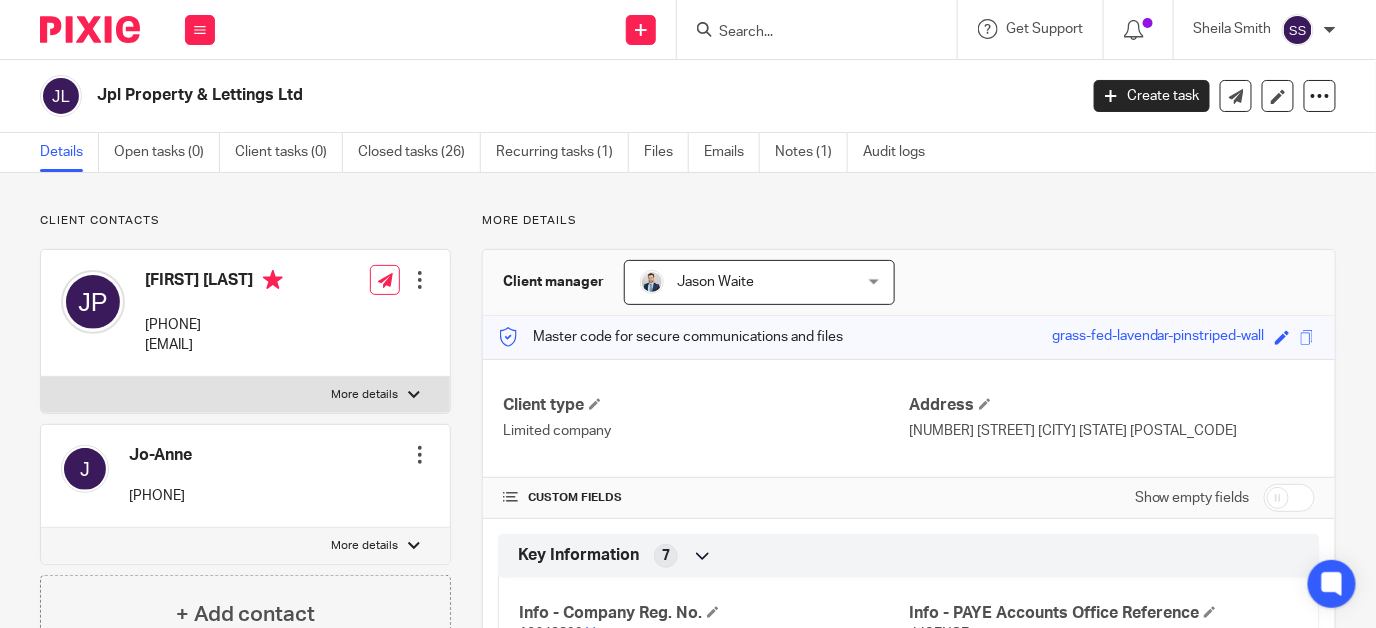 drag, startPoint x: 141, startPoint y: 342, endPoint x: 308, endPoint y: 345, distance: 167.02695 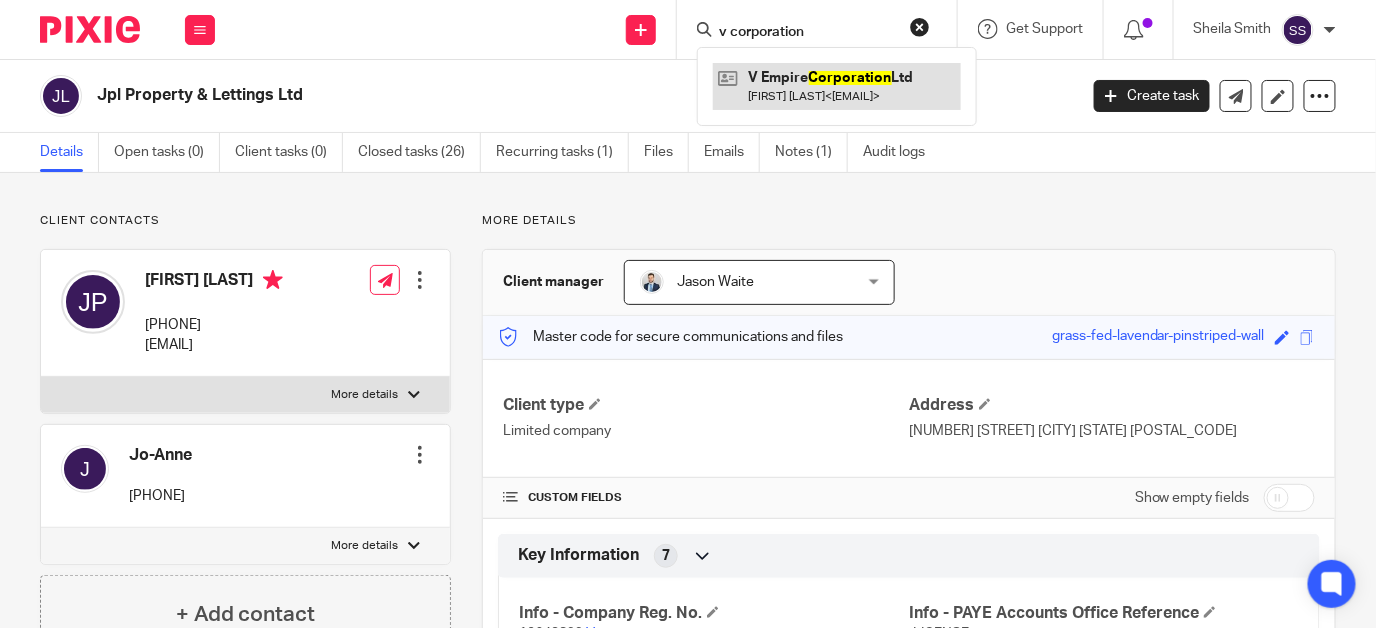 type on "v corporation" 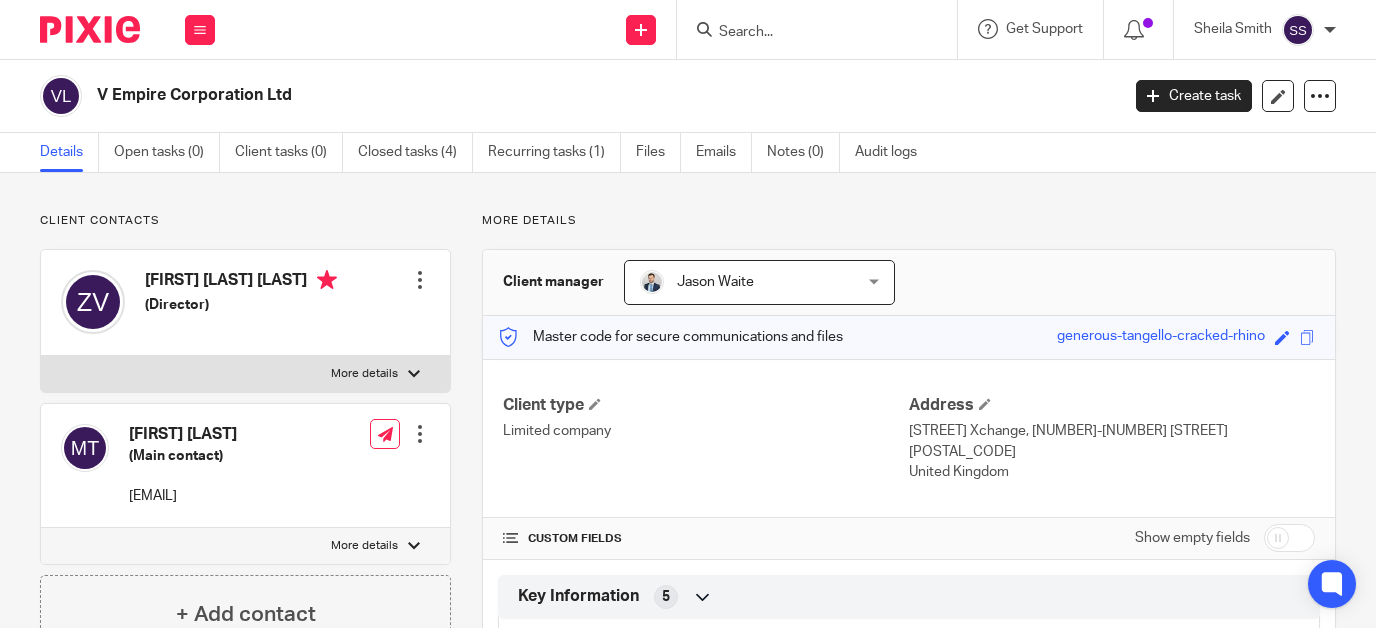 scroll, scrollTop: 0, scrollLeft: 0, axis: both 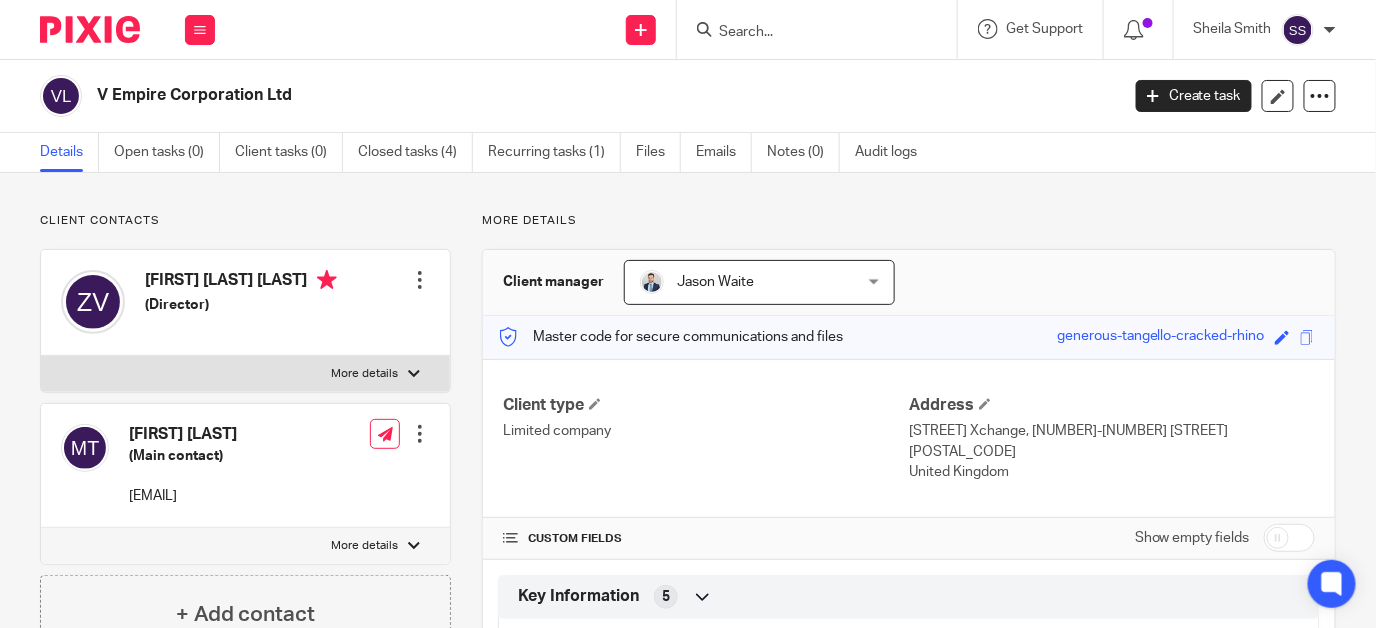 drag, startPoint x: 130, startPoint y: 496, endPoint x: 323, endPoint y: 496, distance: 193 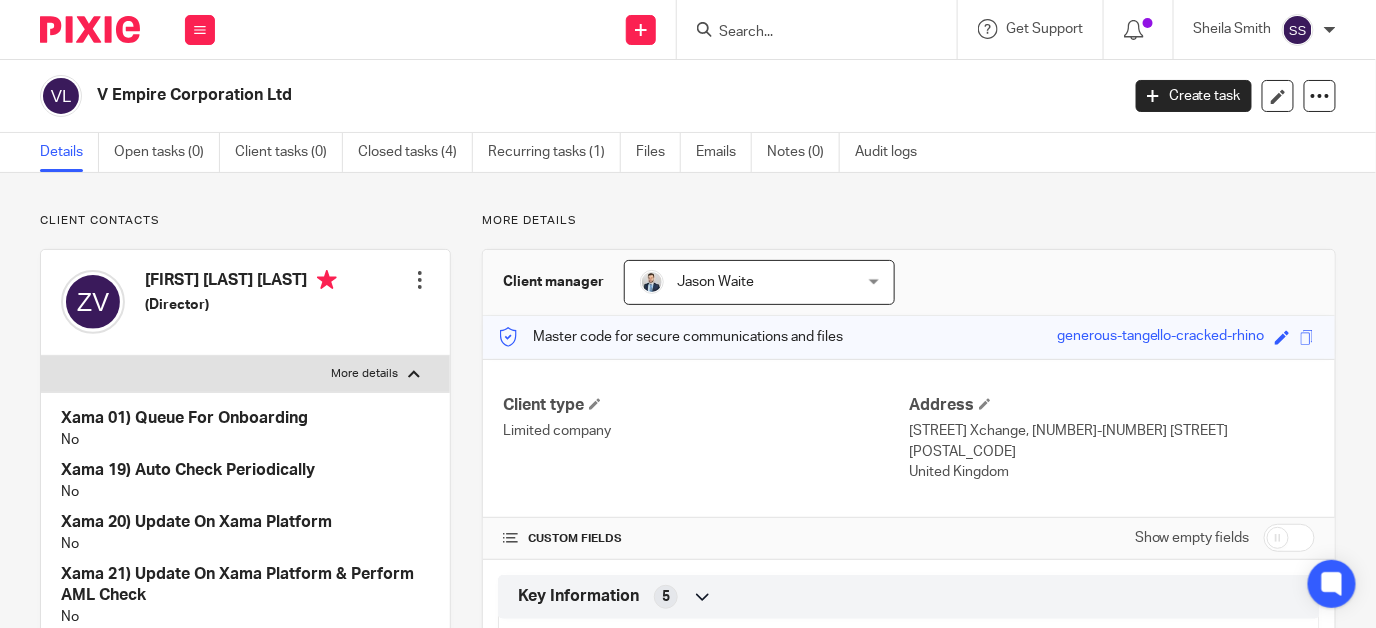 click on "Zeffiro Piero Varga
(Director)
Edit contact
Create client from contact
Export data
Delete contact" at bounding box center [245, 303] 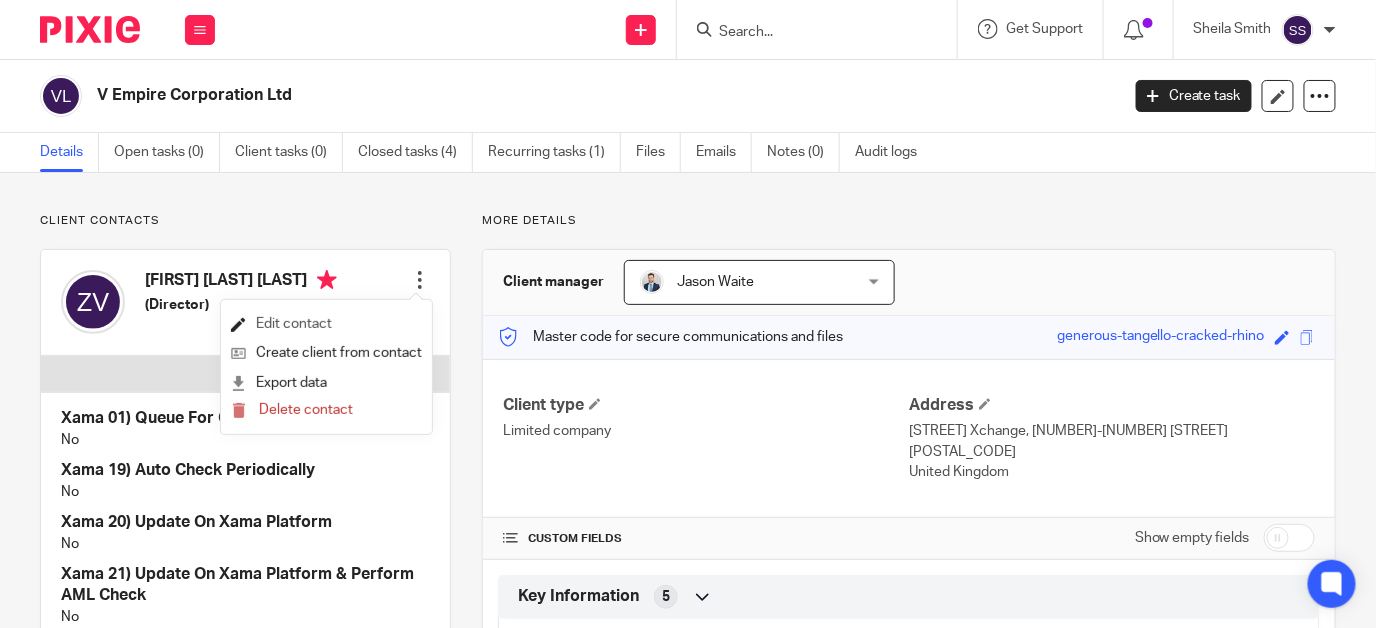 click on "Edit contact" at bounding box center [326, 324] 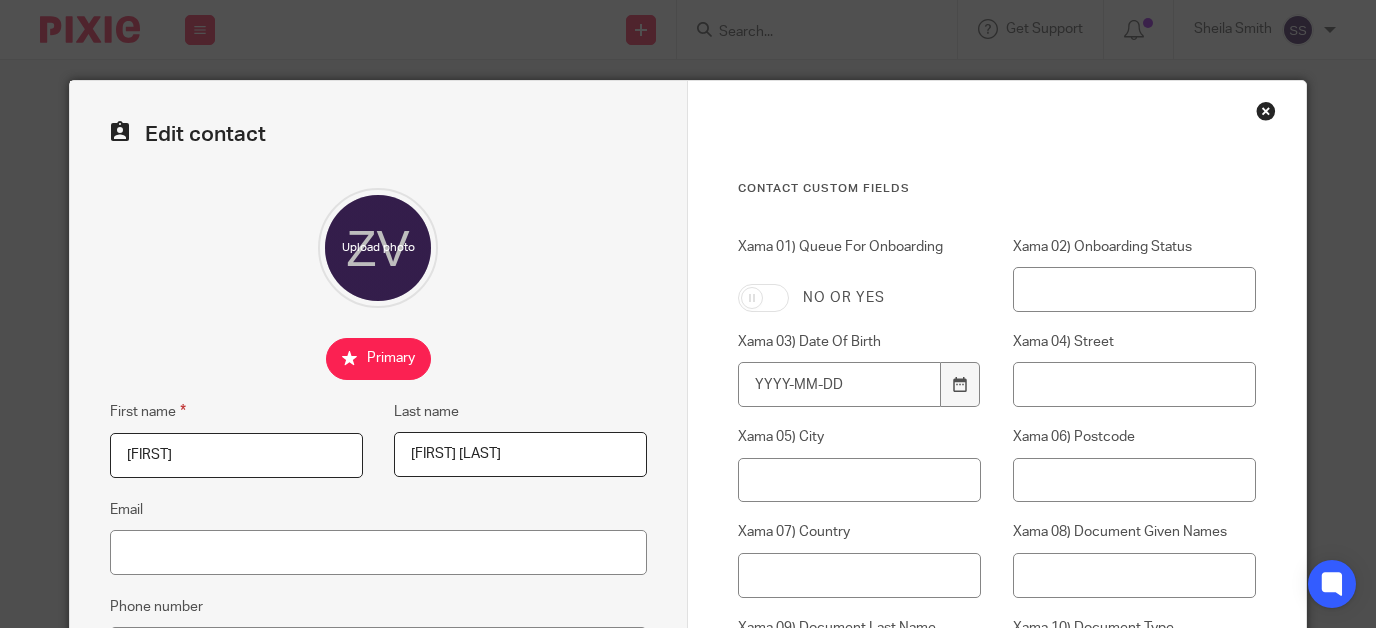 scroll, scrollTop: 0, scrollLeft: 0, axis: both 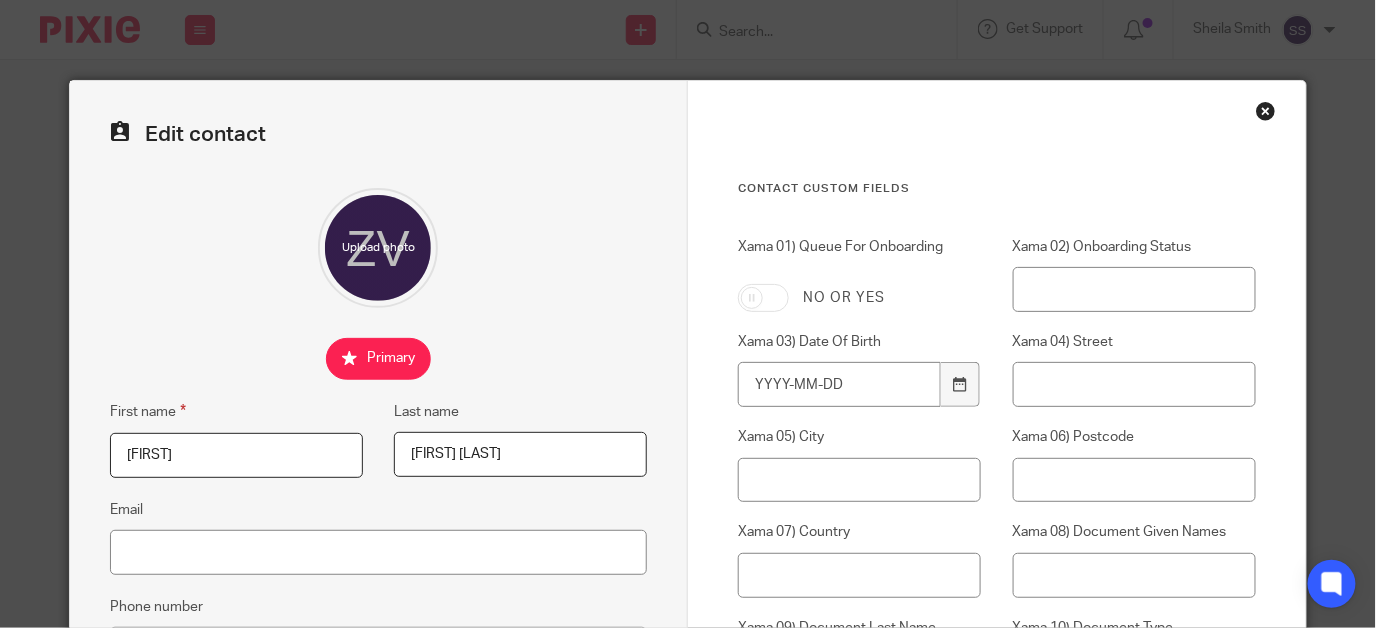 click at bounding box center [1266, 111] 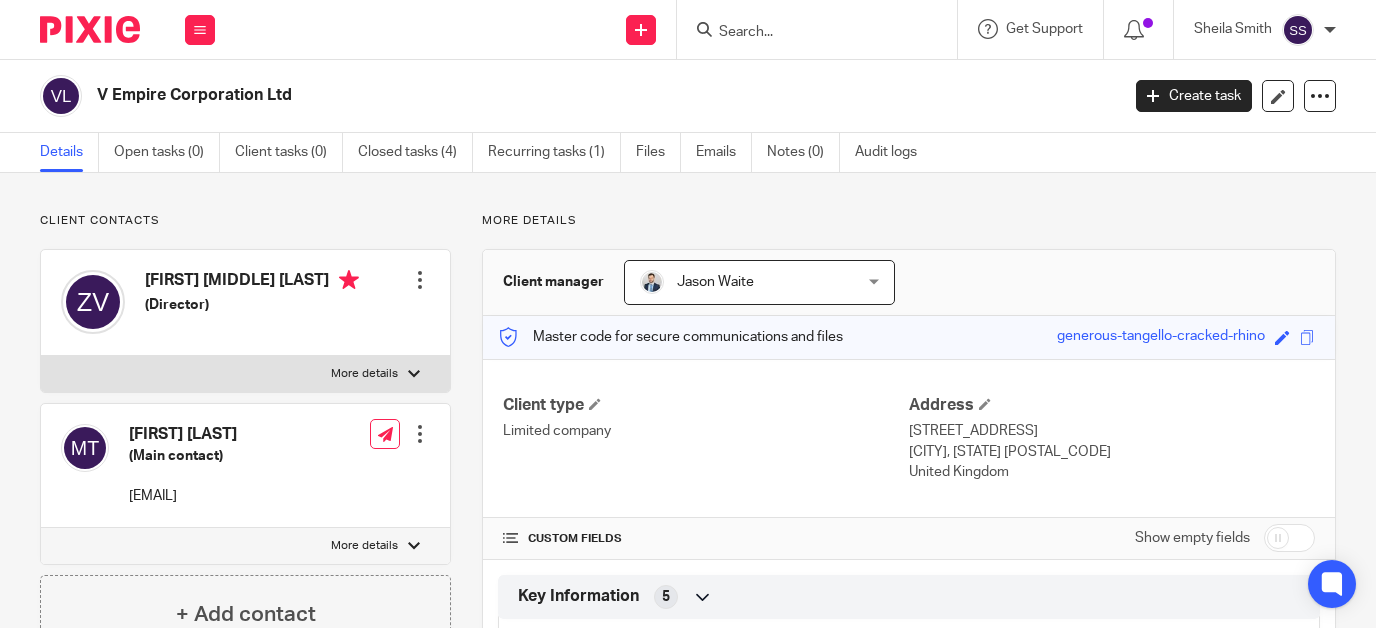 scroll, scrollTop: 0, scrollLeft: 0, axis: both 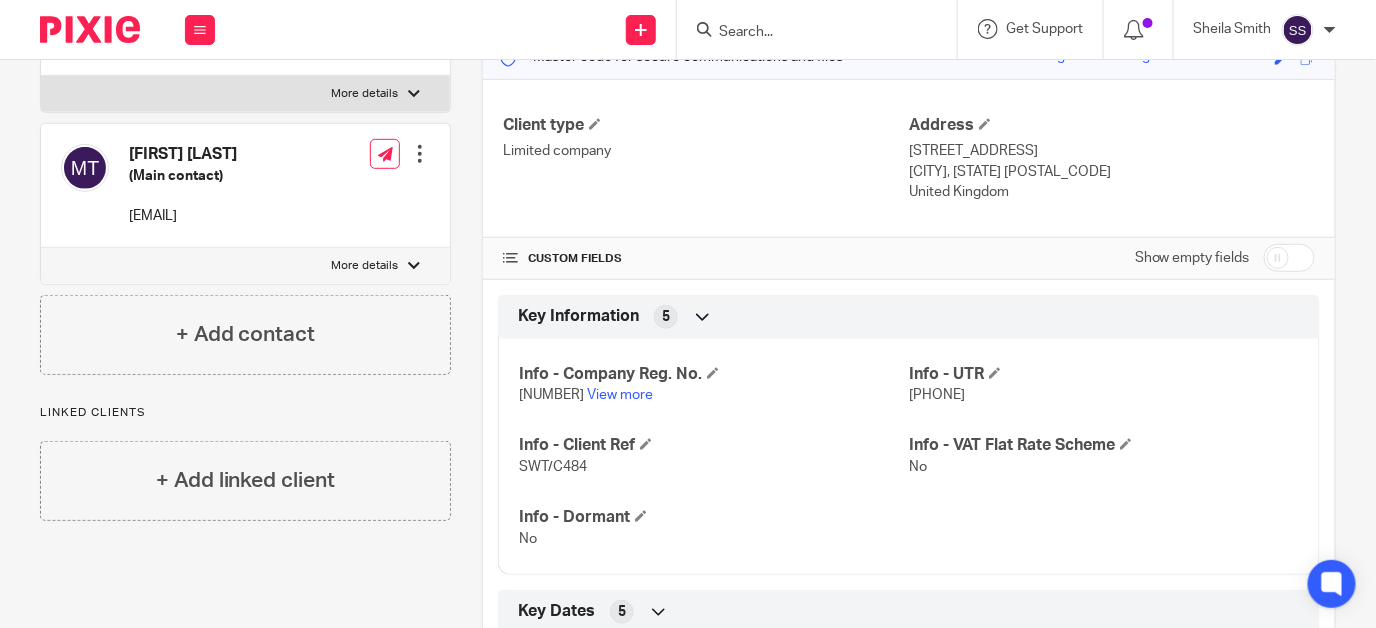 click at bounding box center (807, 33) 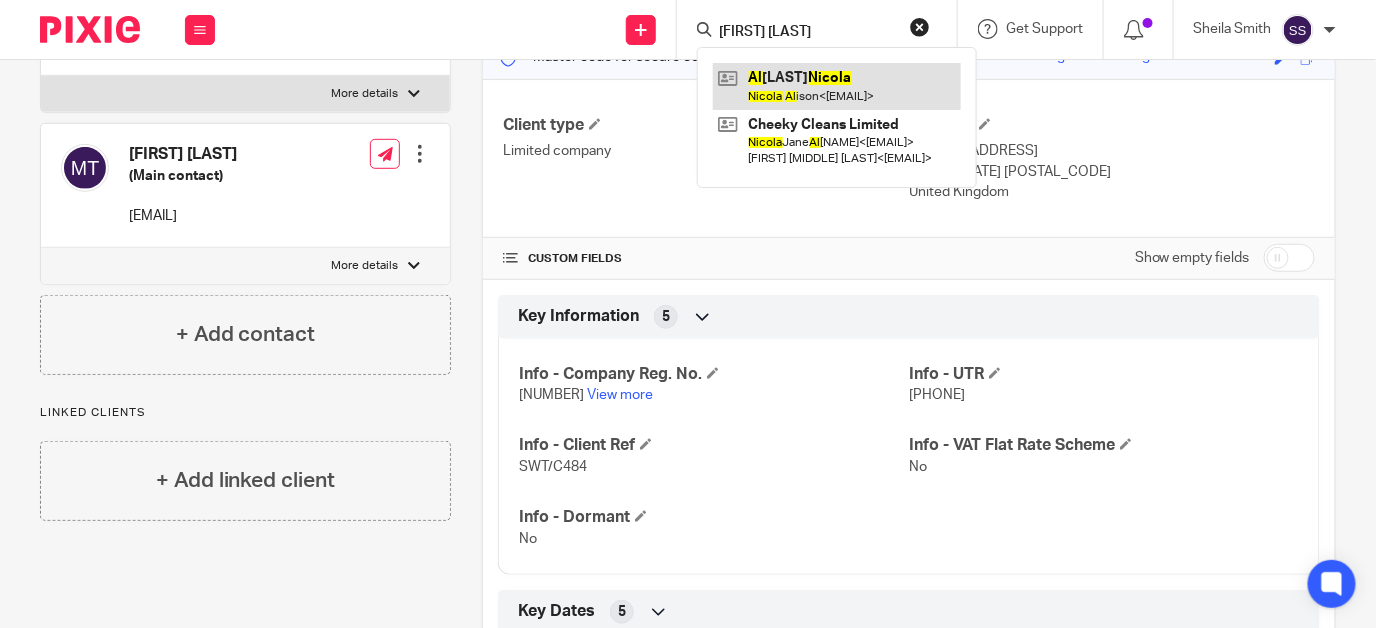 type on "nicola al" 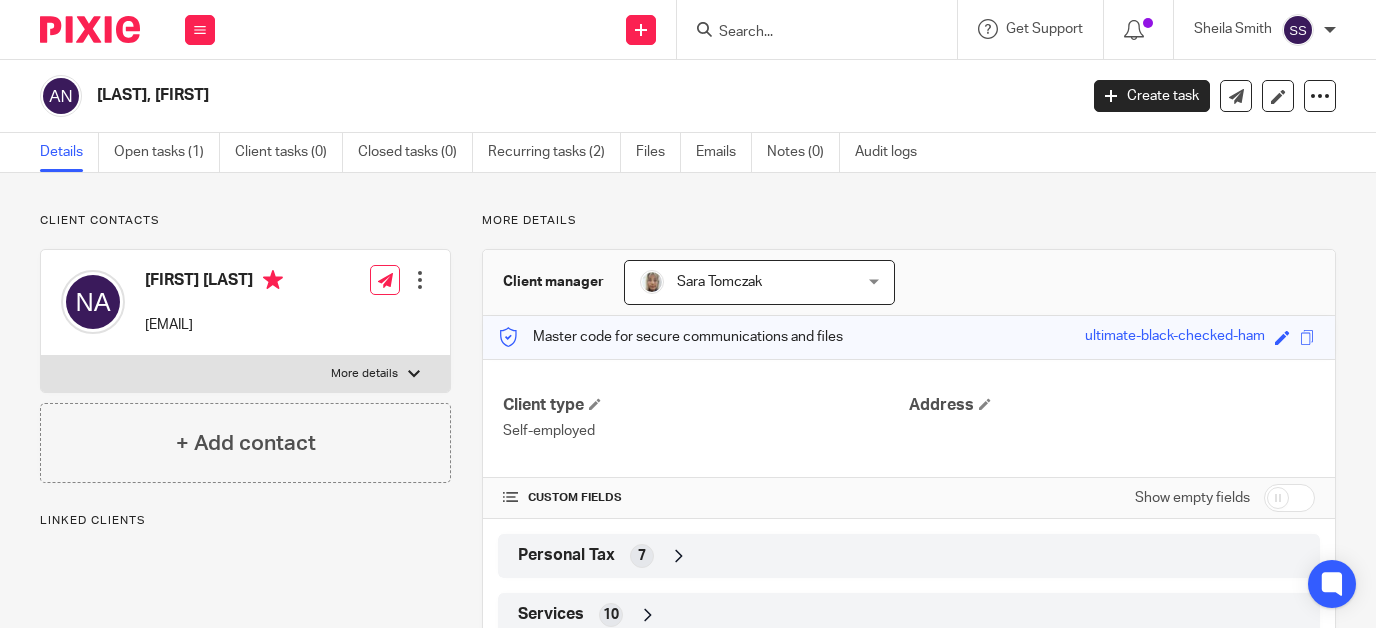 scroll, scrollTop: 0, scrollLeft: 0, axis: both 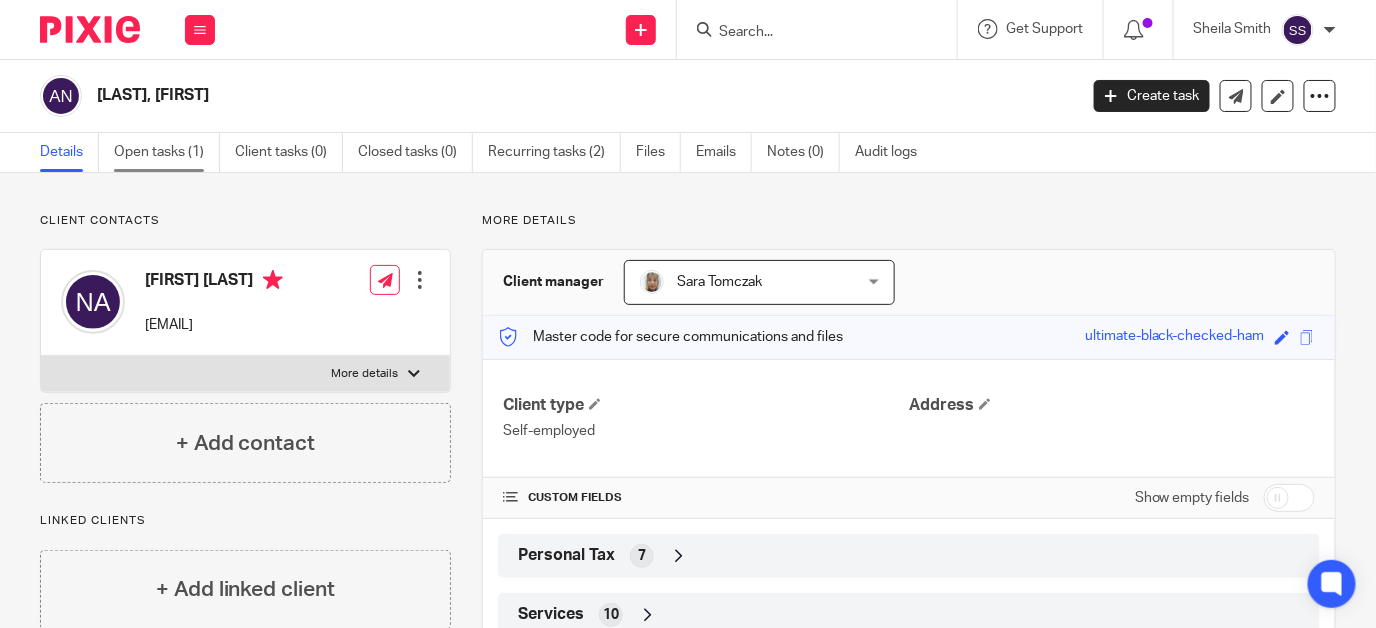 click on "Open tasks (1)" at bounding box center [167, 152] 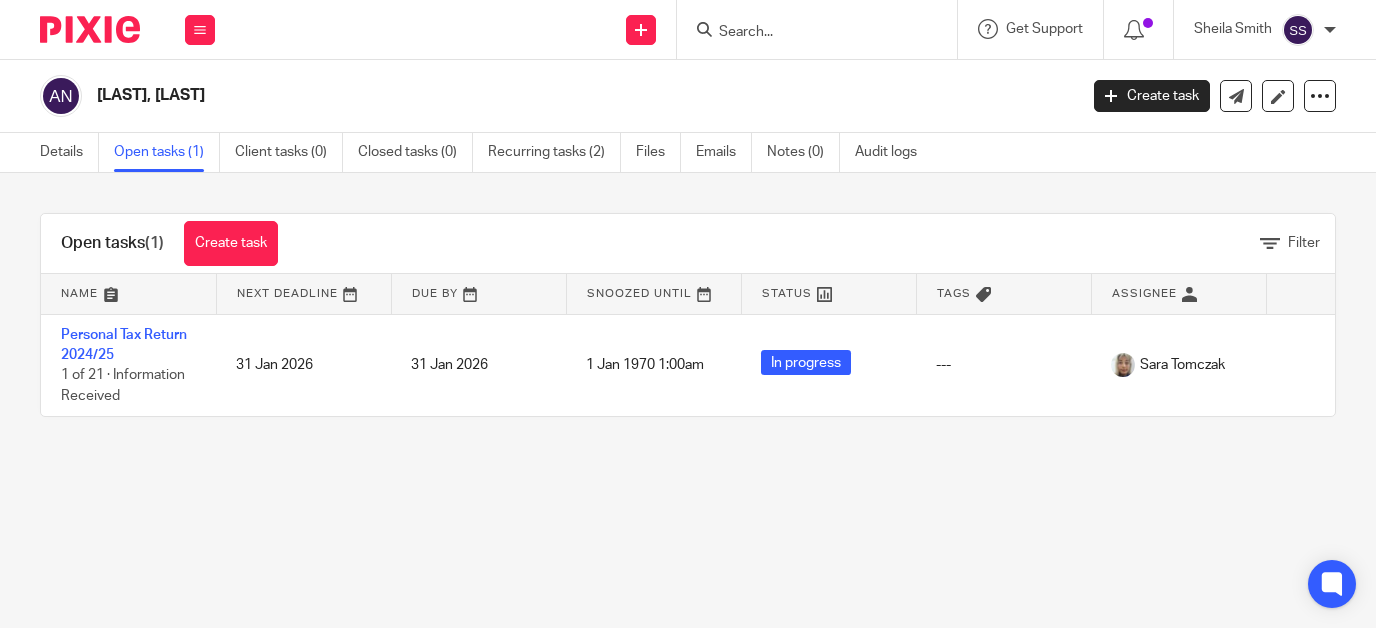 scroll, scrollTop: 0, scrollLeft: 0, axis: both 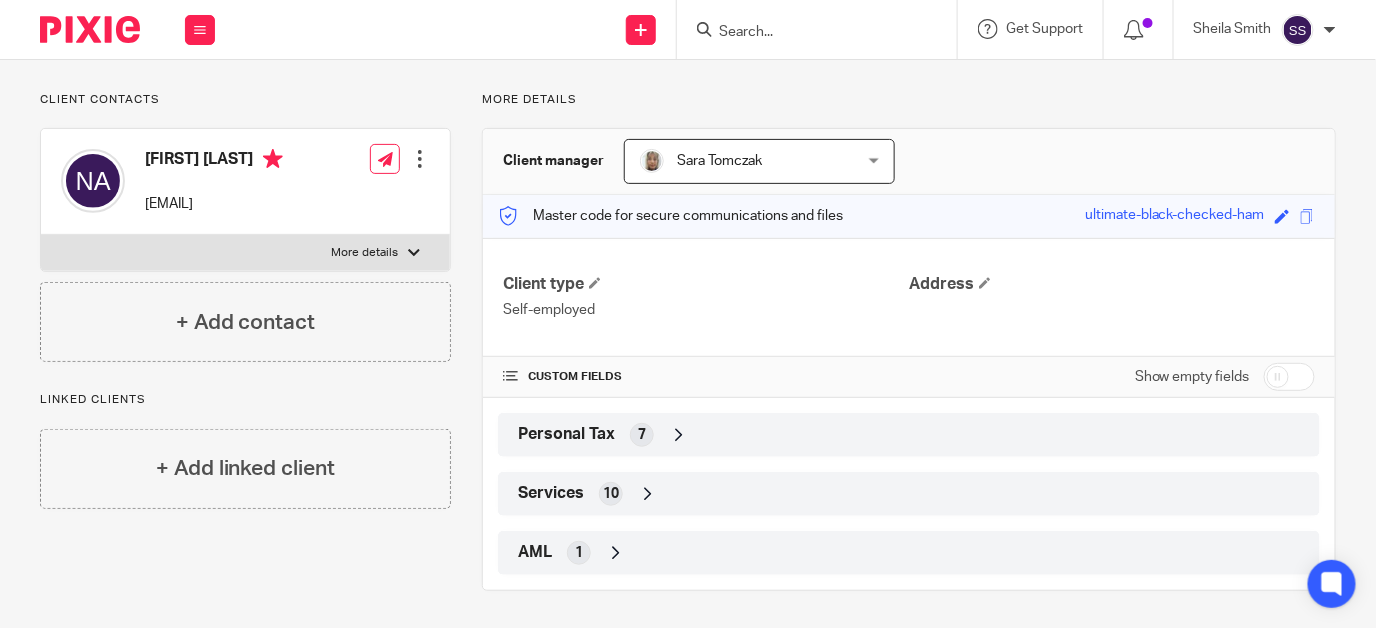 click at bounding box center [1289, 377] 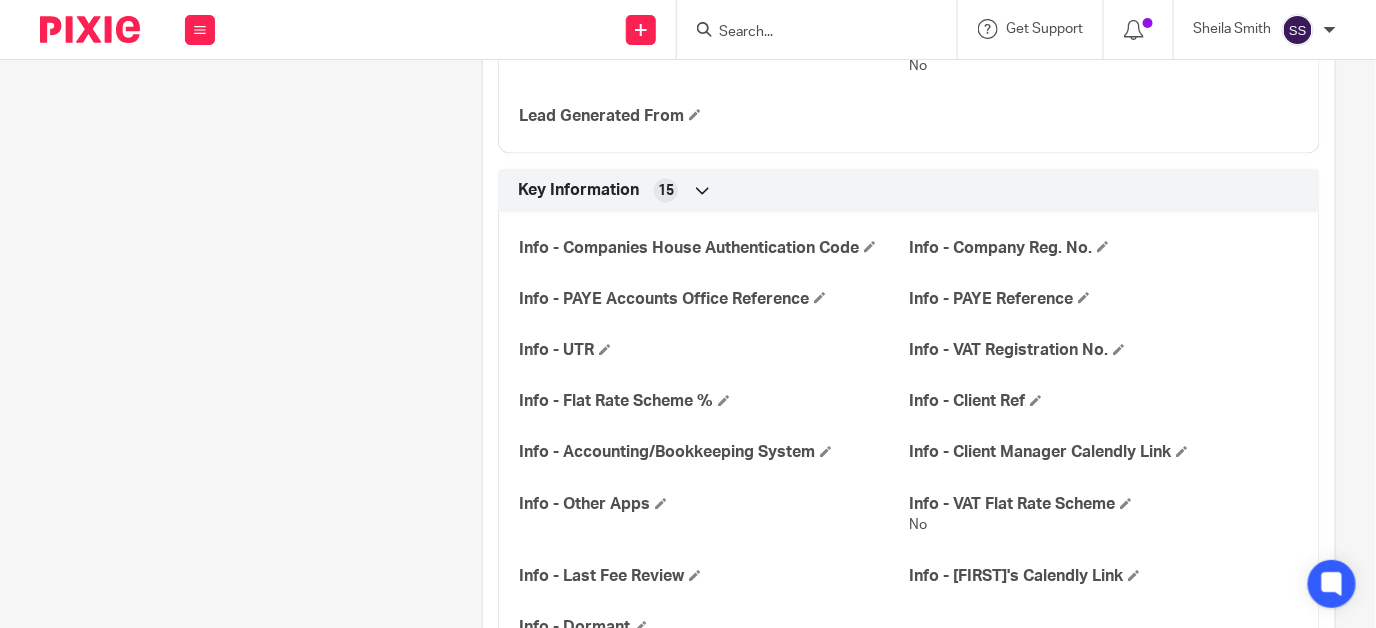 scroll, scrollTop: 874, scrollLeft: 0, axis: vertical 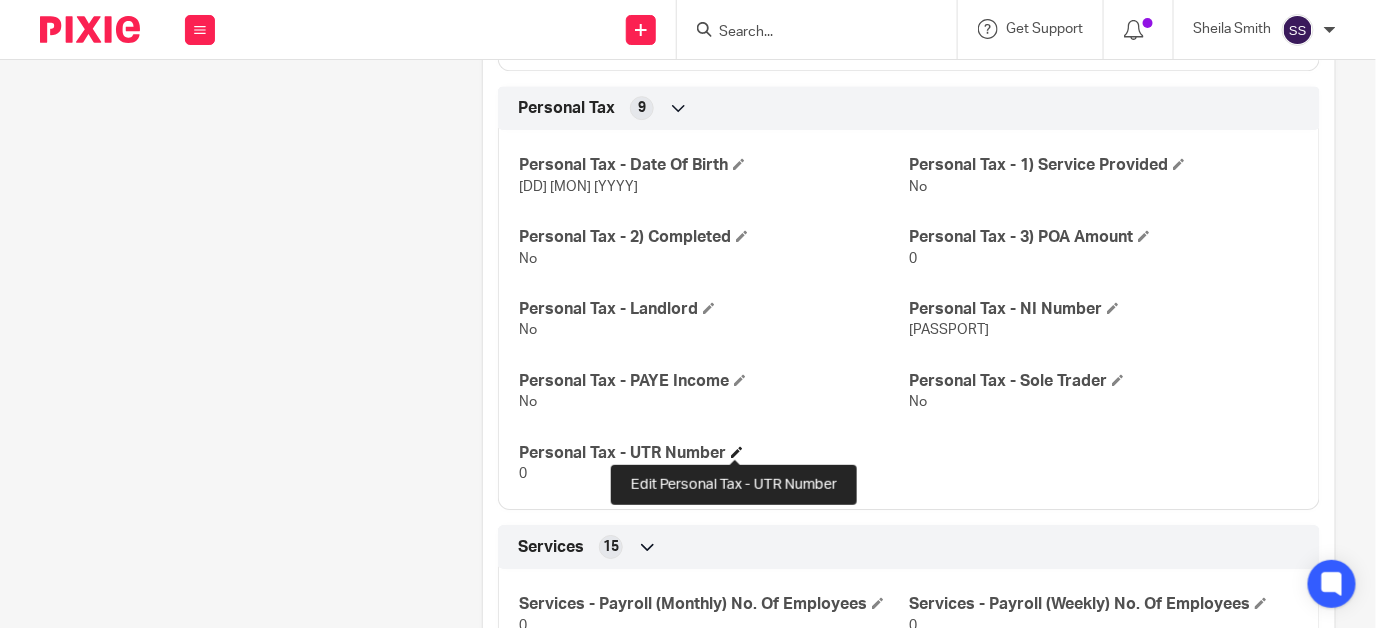 click at bounding box center (737, 452) 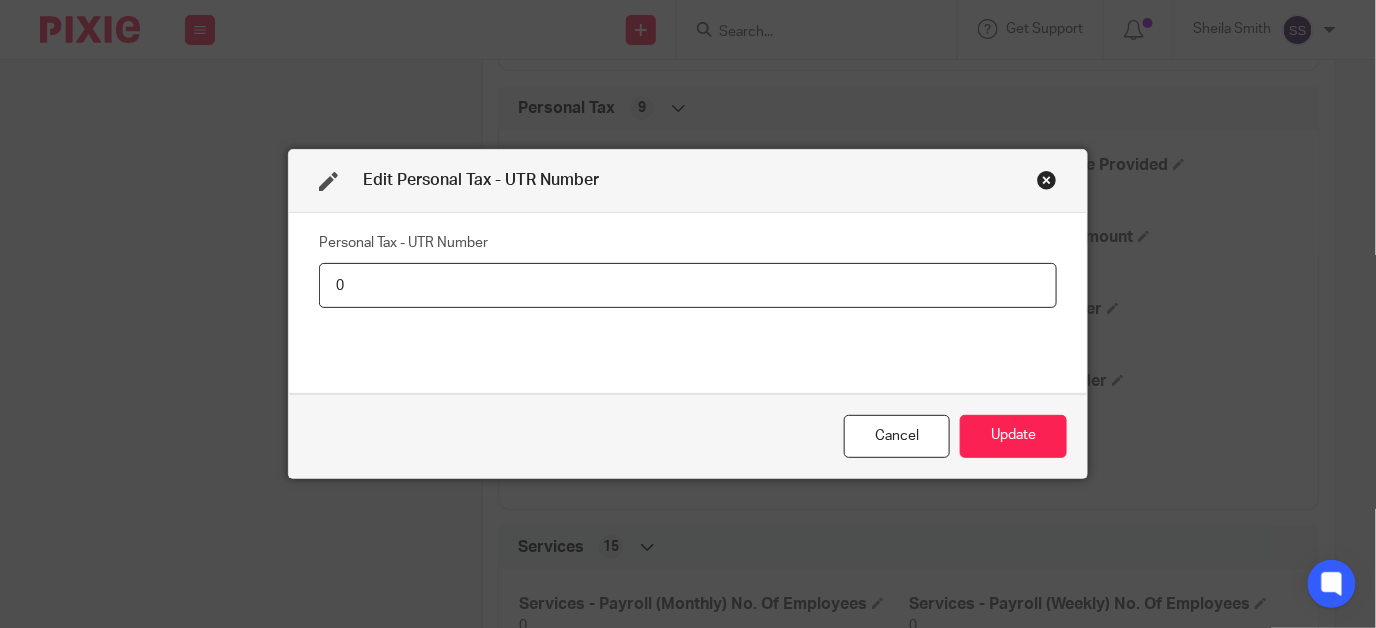 click at bounding box center (1047, 180) 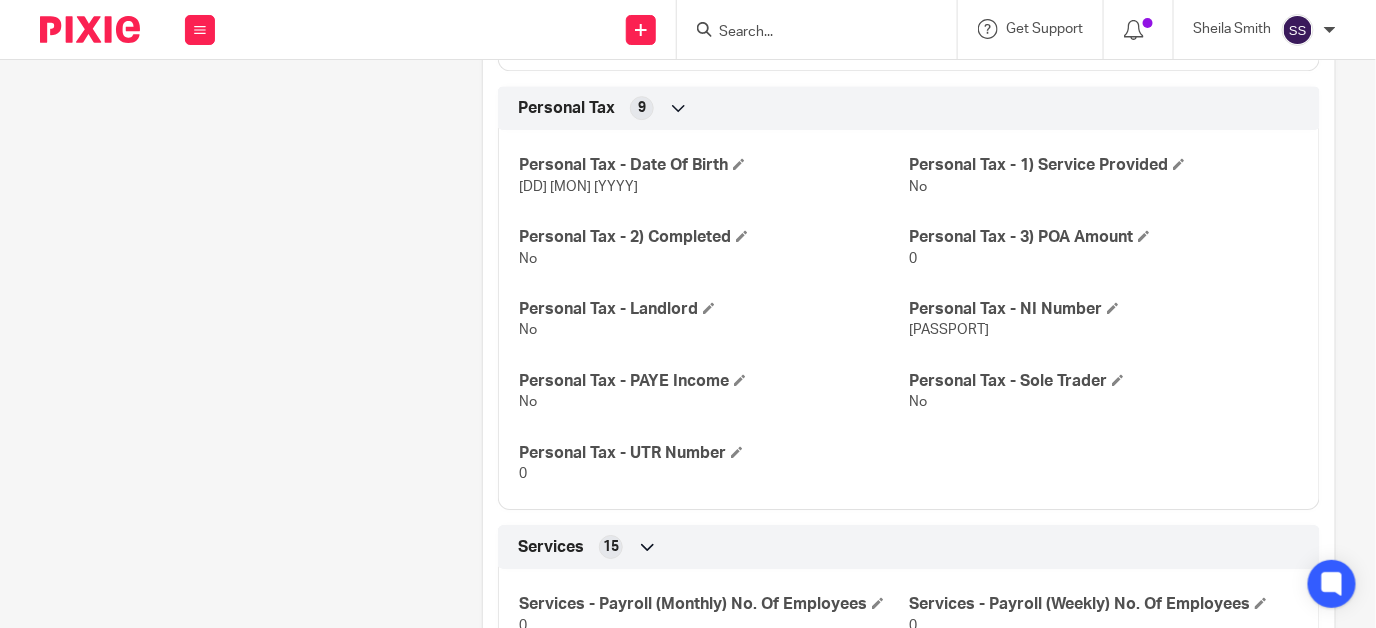 click at bounding box center [823, 29] 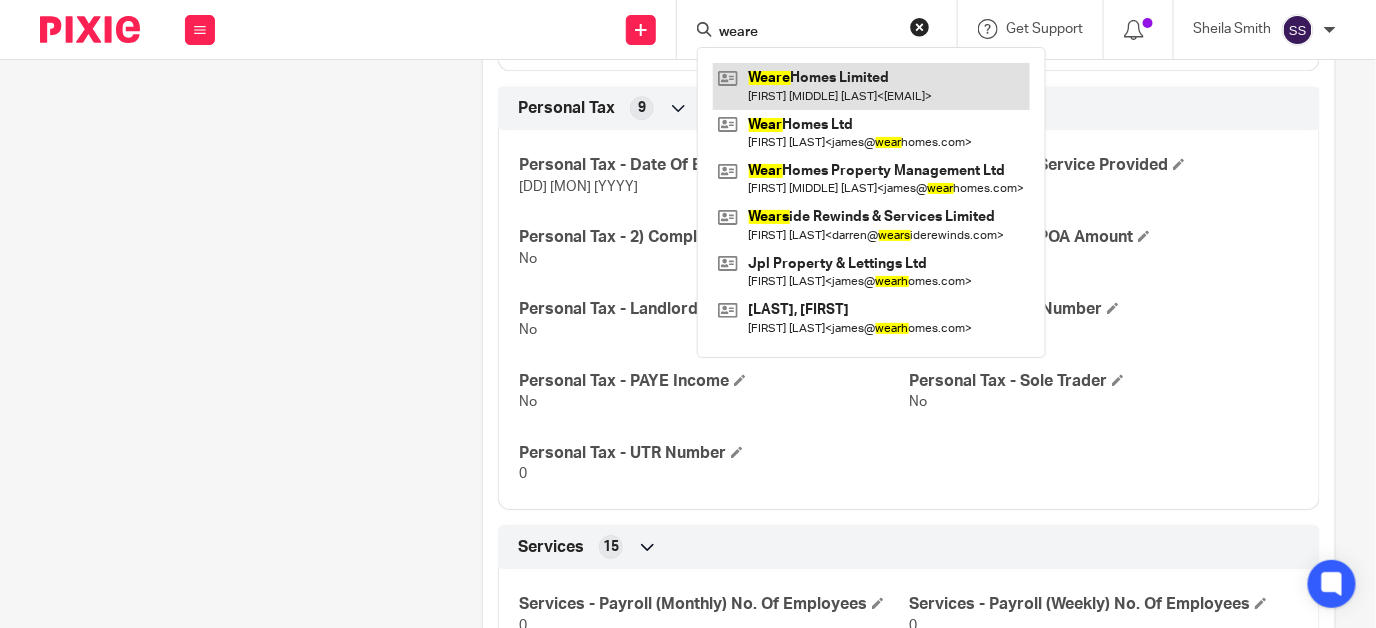 type on "weare" 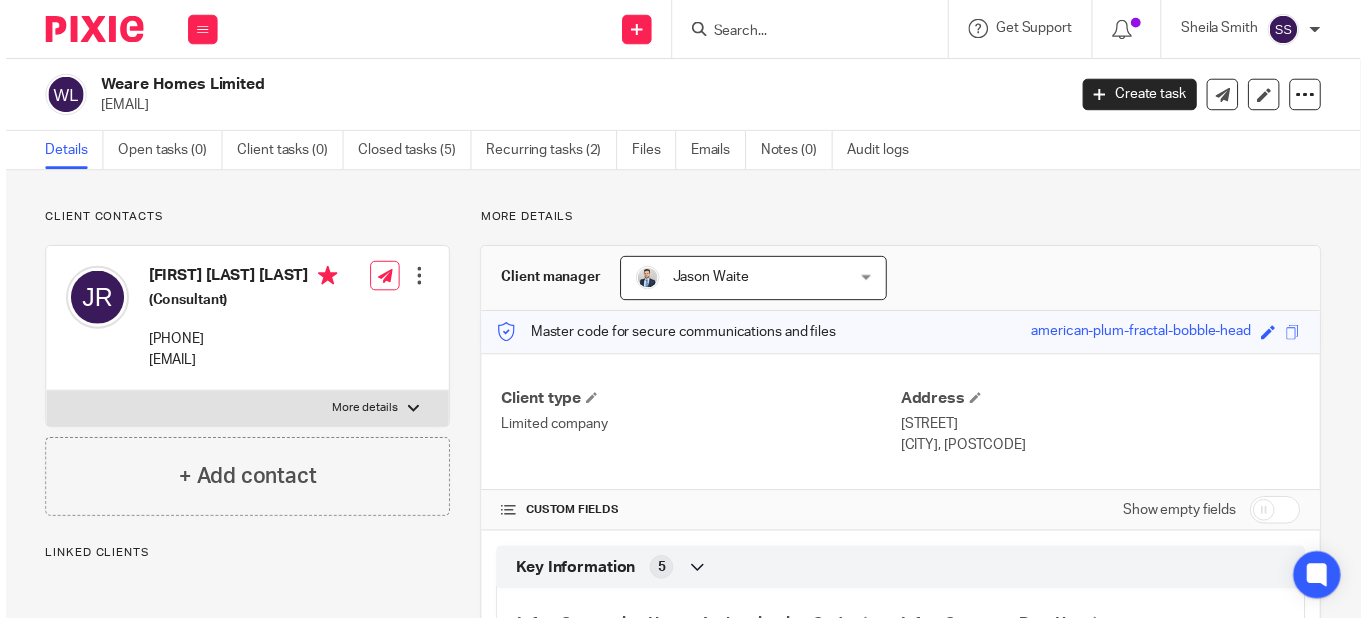 scroll, scrollTop: 0, scrollLeft: 0, axis: both 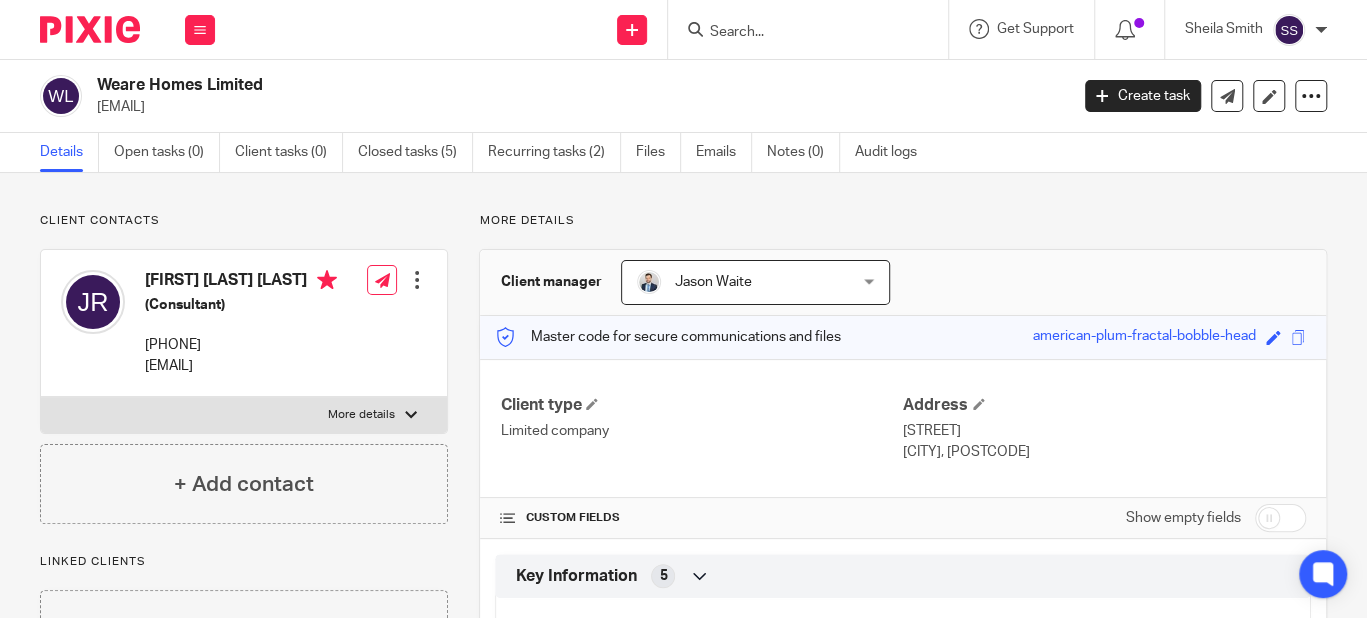 drag, startPoint x: 146, startPoint y: 381, endPoint x: 290, endPoint y: 365, distance: 144.88617 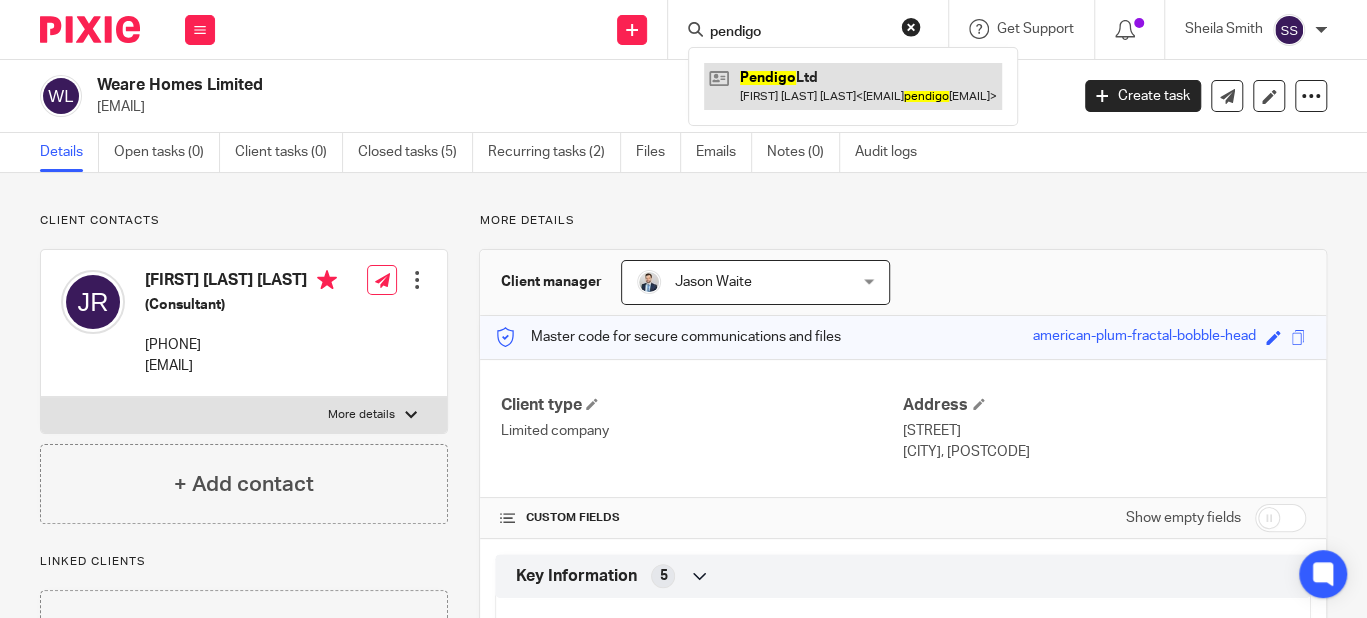 type on "pendigo" 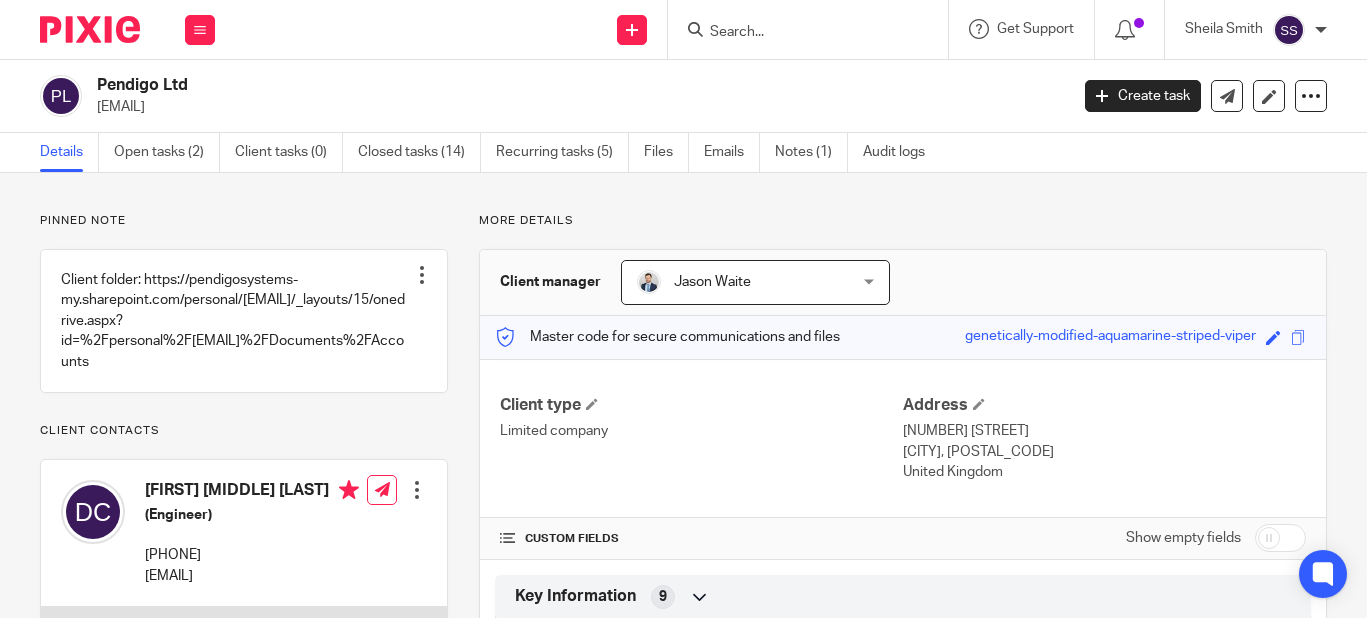 scroll, scrollTop: 0, scrollLeft: 0, axis: both 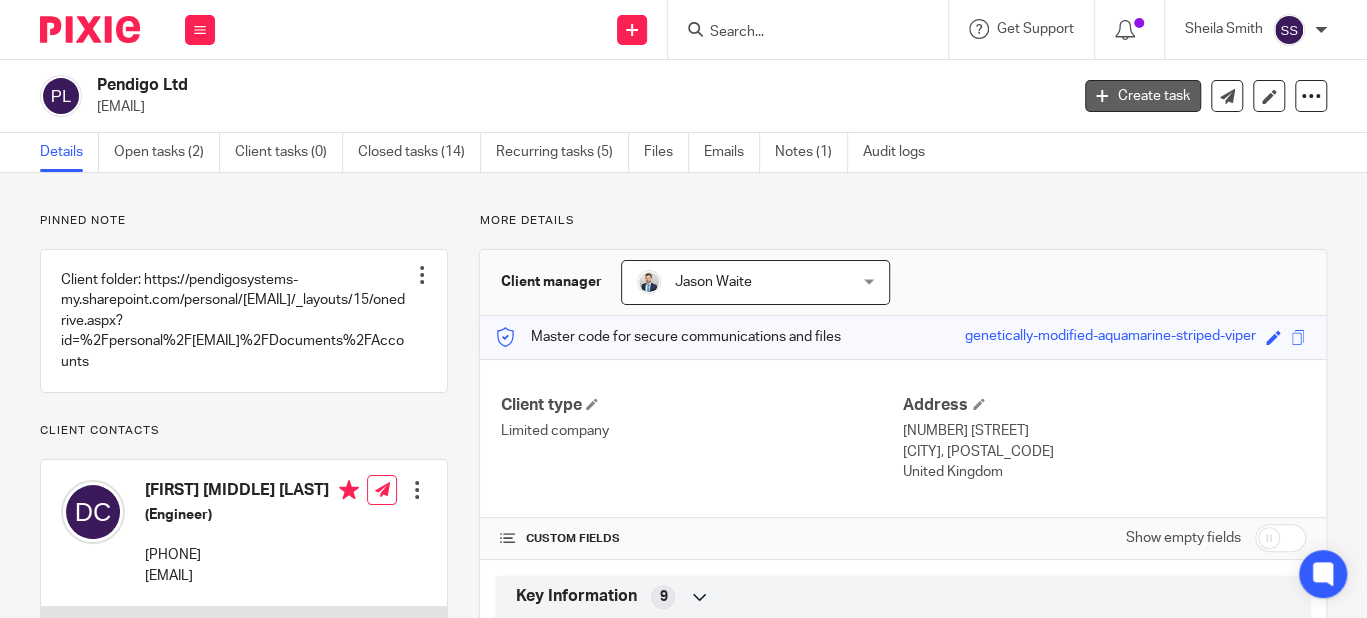 click on "Create task" at bounding box center [1143, 96] 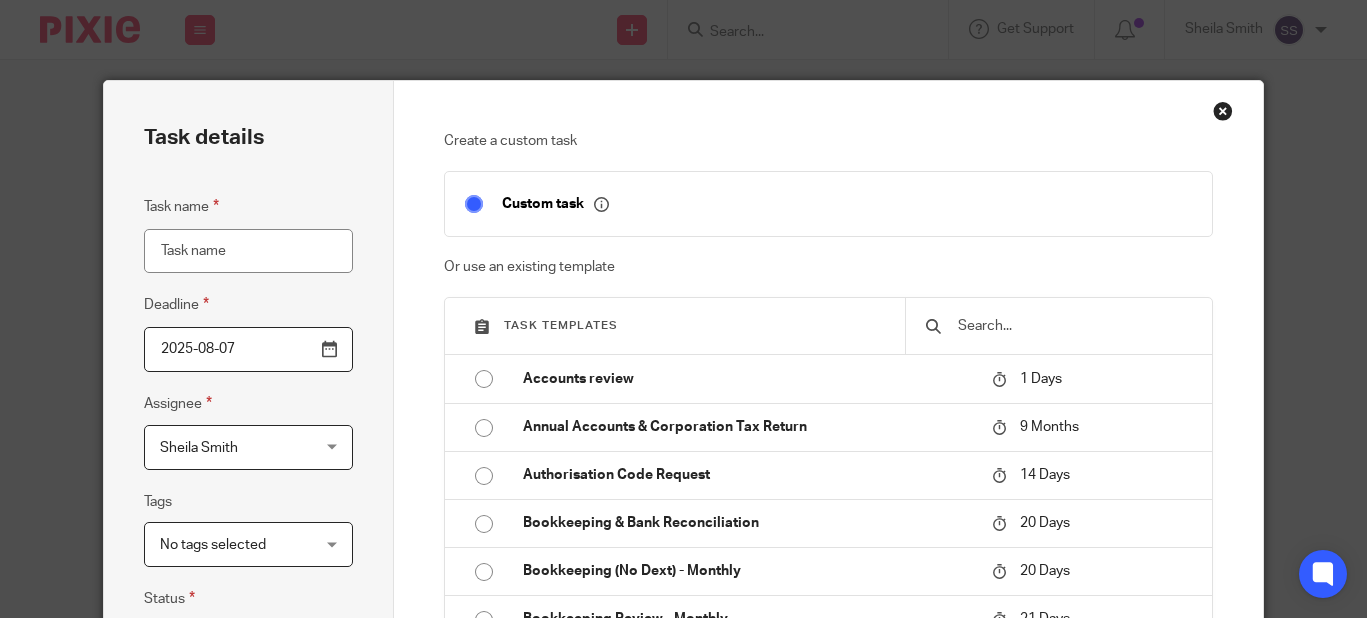 scroll, scrollTop: 0, scrollLeft: 0, axis: both 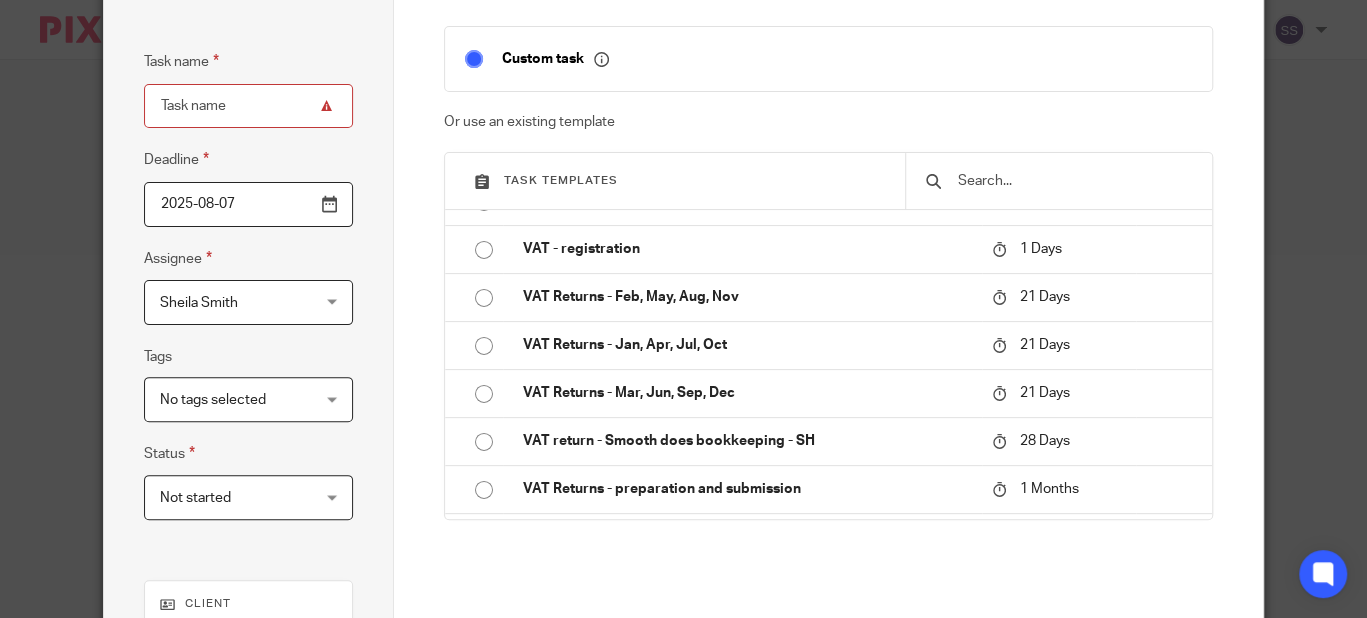 click on "Task name" at bounding box center [248, 106] 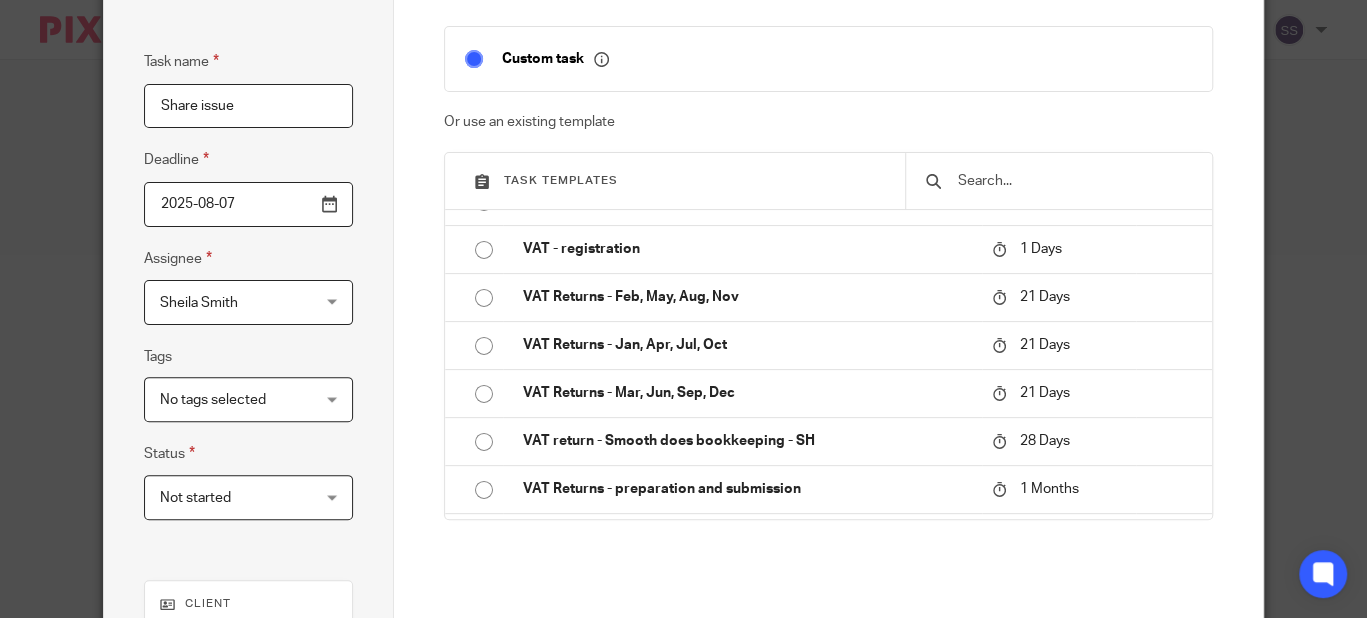 type on "Share issue" 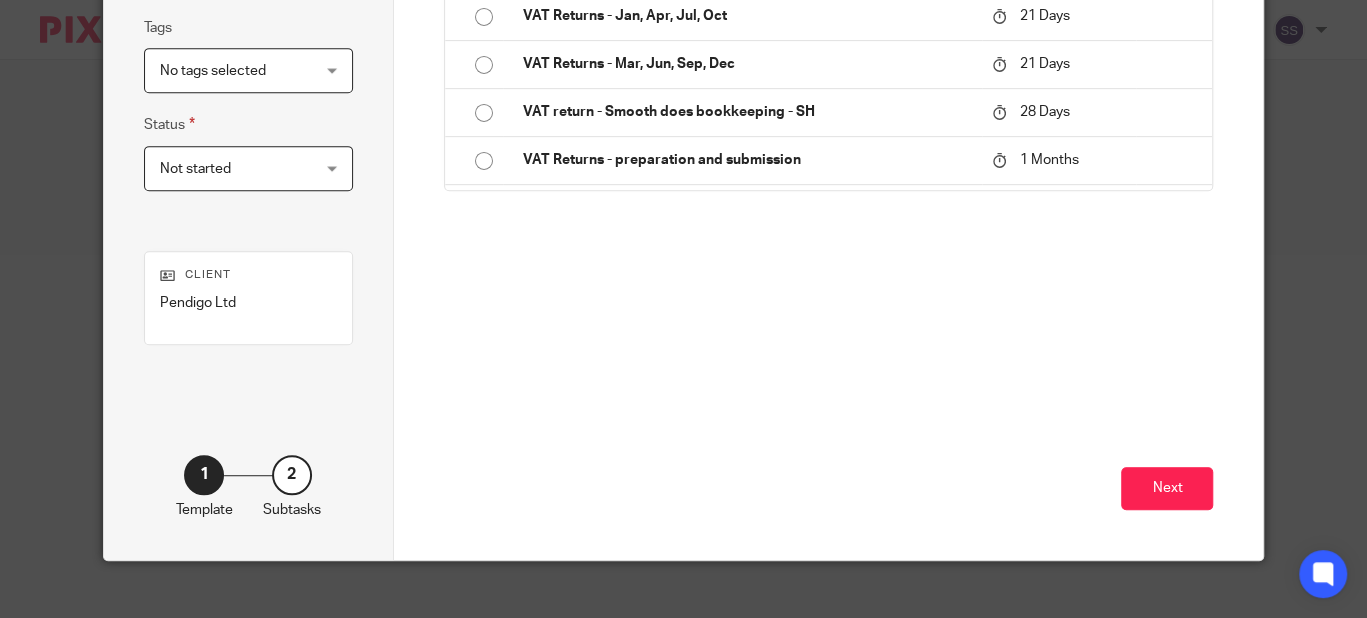 scroll, scrollTop: 478, scrollLeft: 0, axis: vertical 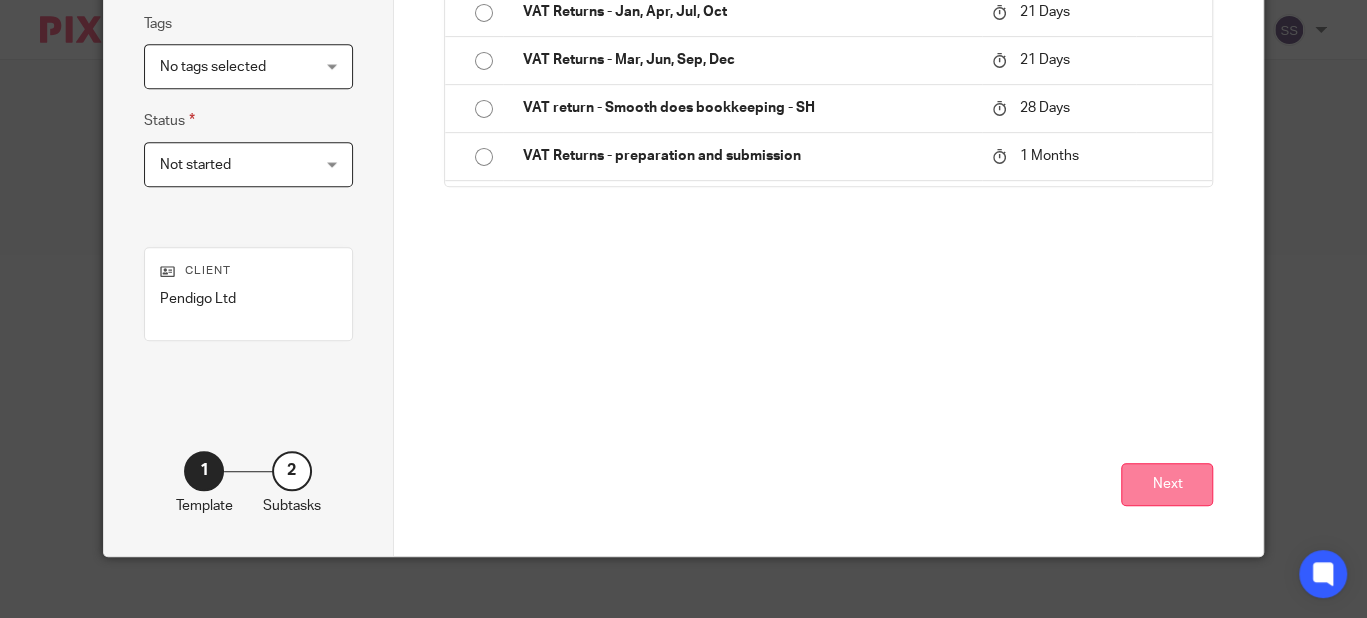 click on "Next" at bounding box center (1167, 484) 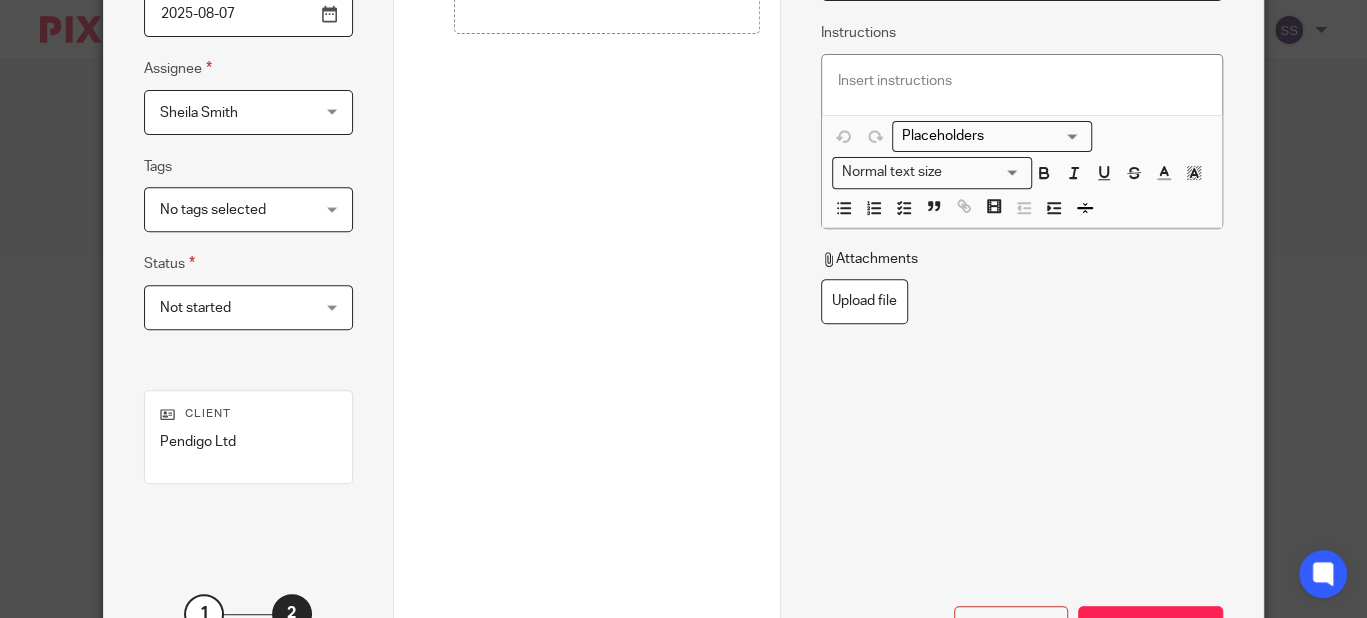 scroll, scrollTop: 497, scrollLeft: 0, axis: vertical 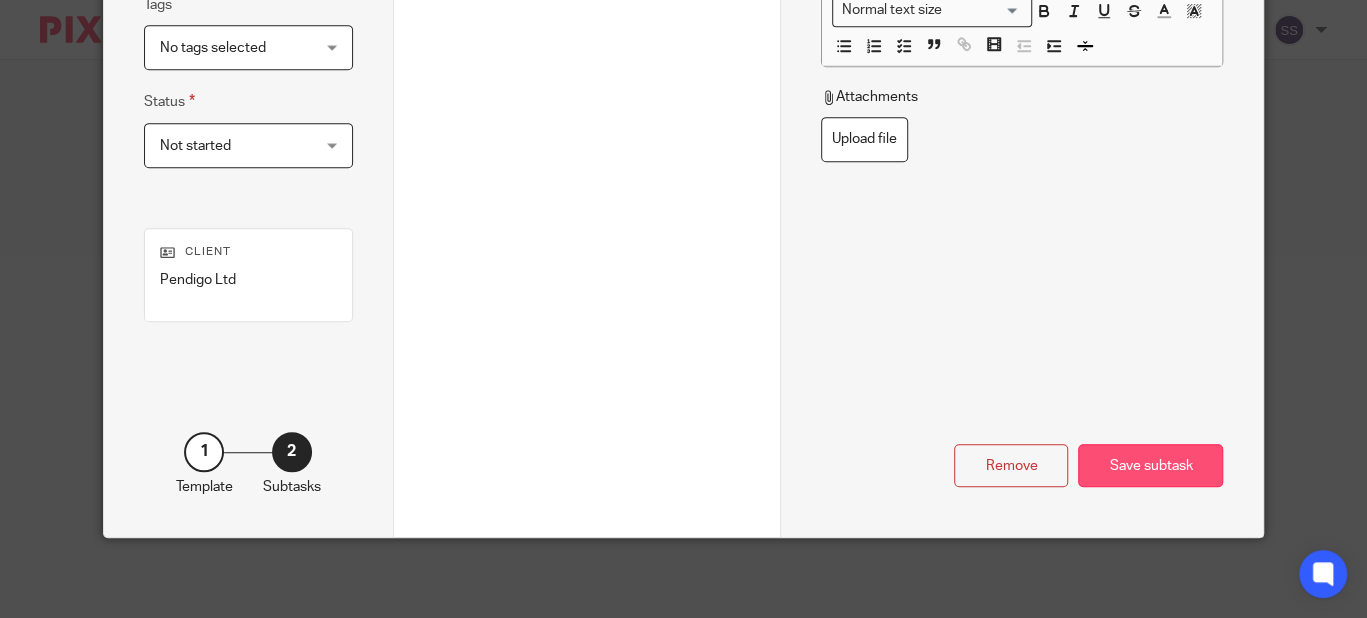 click on "Save subtask" at bounding box center [1150, 465] 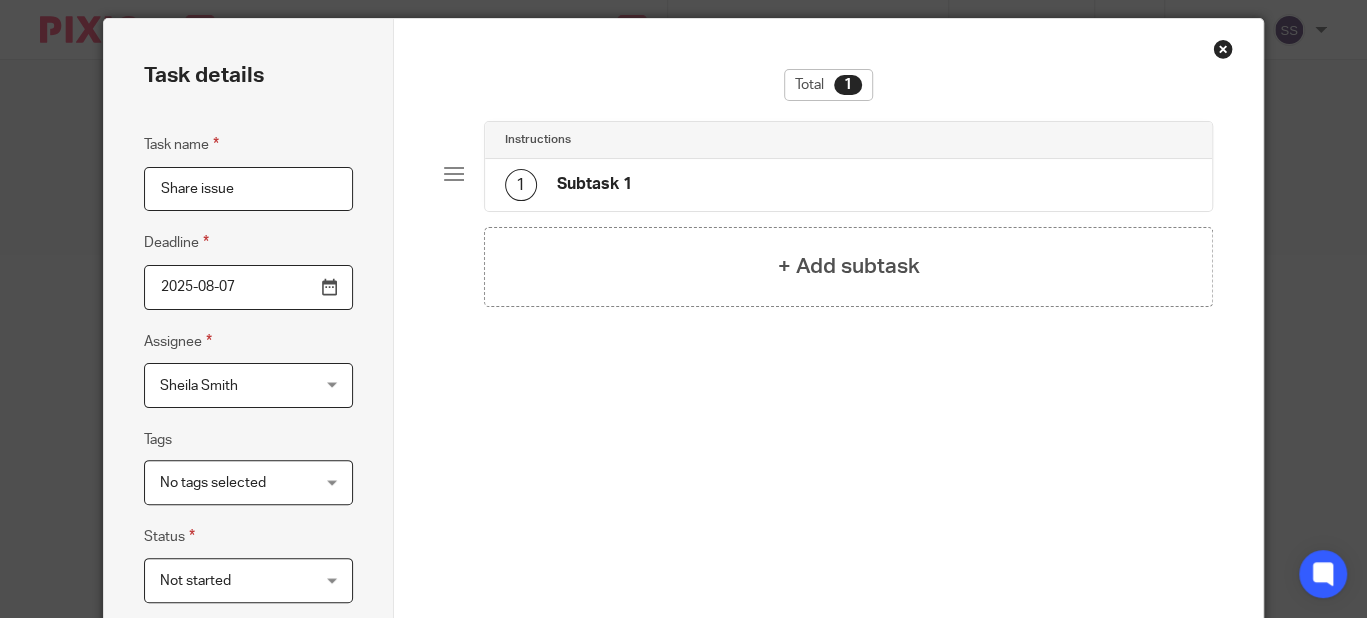 scroll, scrollTop: 25, scrollLeft: 0, axis: vertical 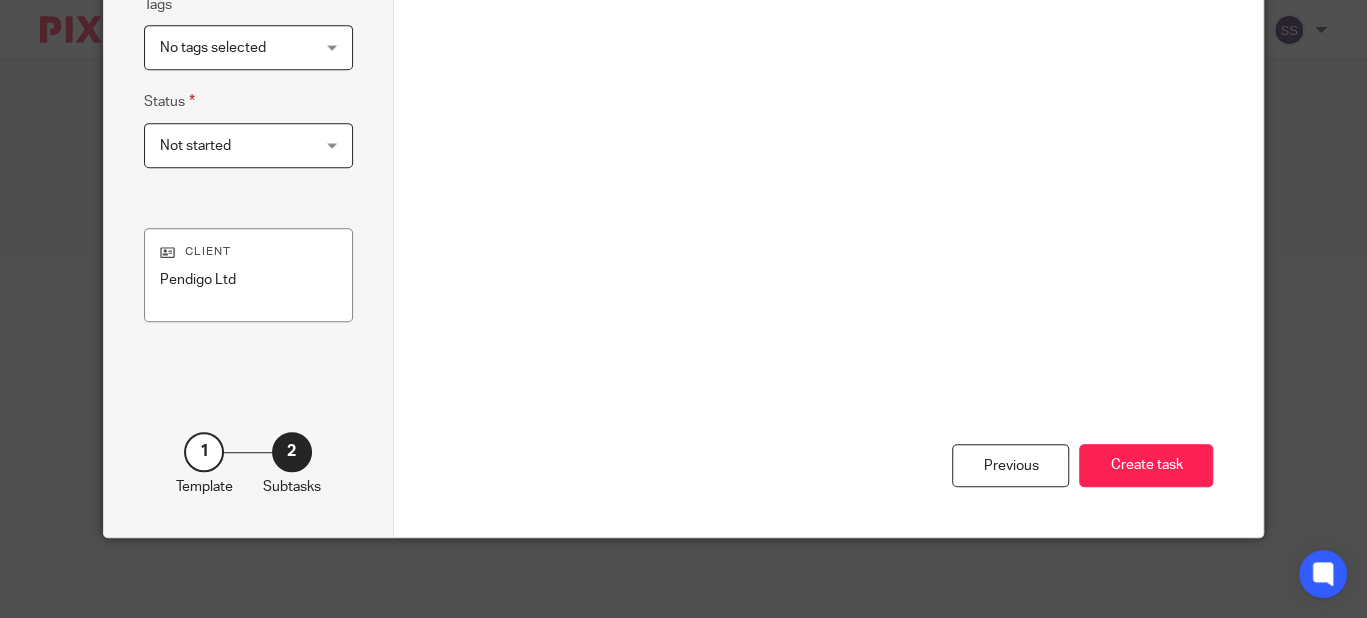 click on "Client" at bounding box center (248, 252) 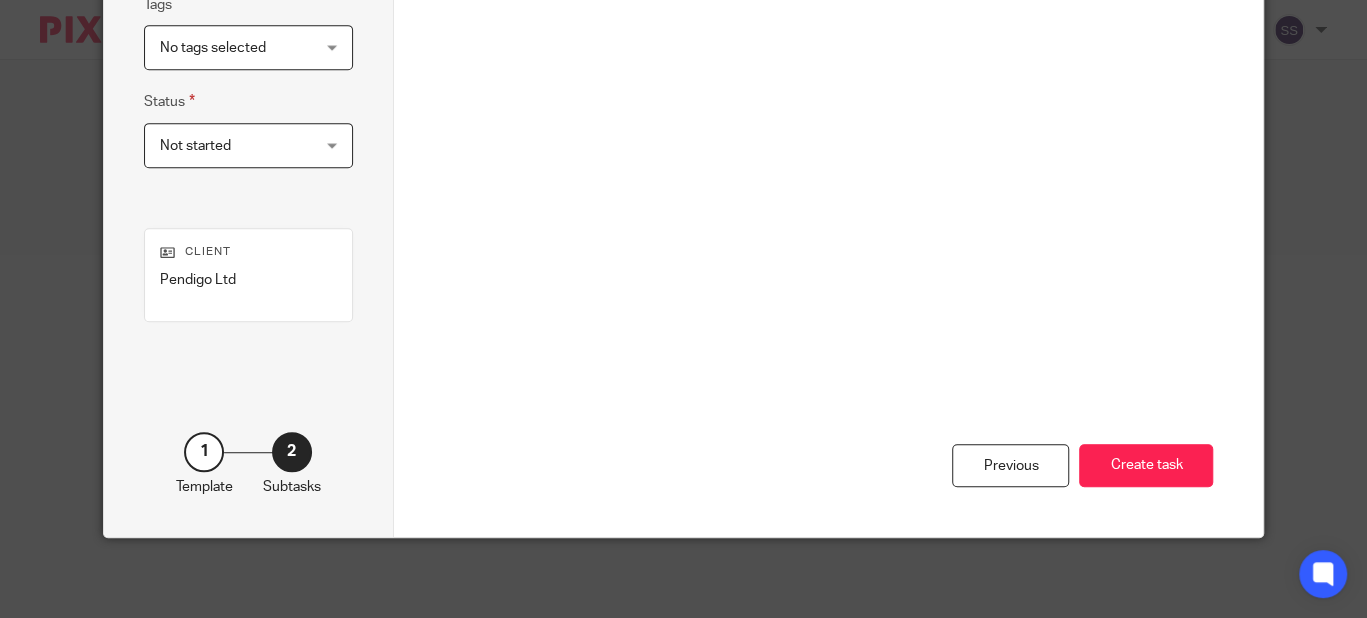 click on "No tags selected" at bounding box center [248, 47] 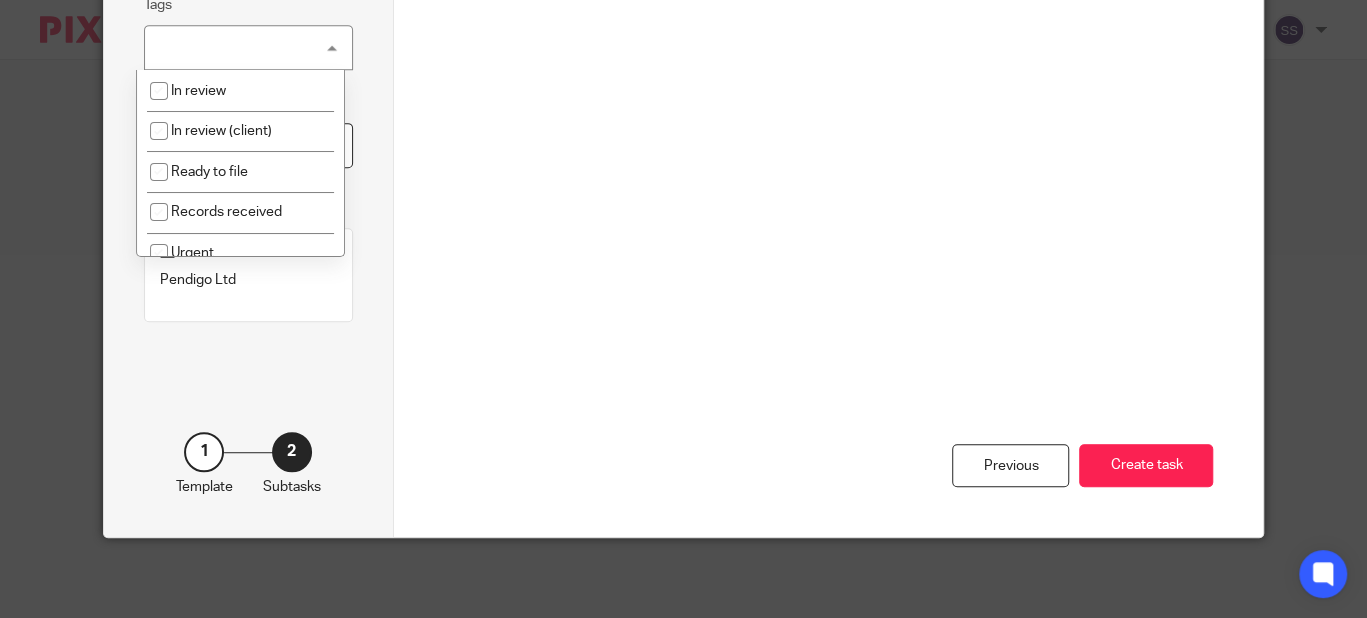 scroll, scrollTop: 57, scrollLeft: 0, axis: vertical 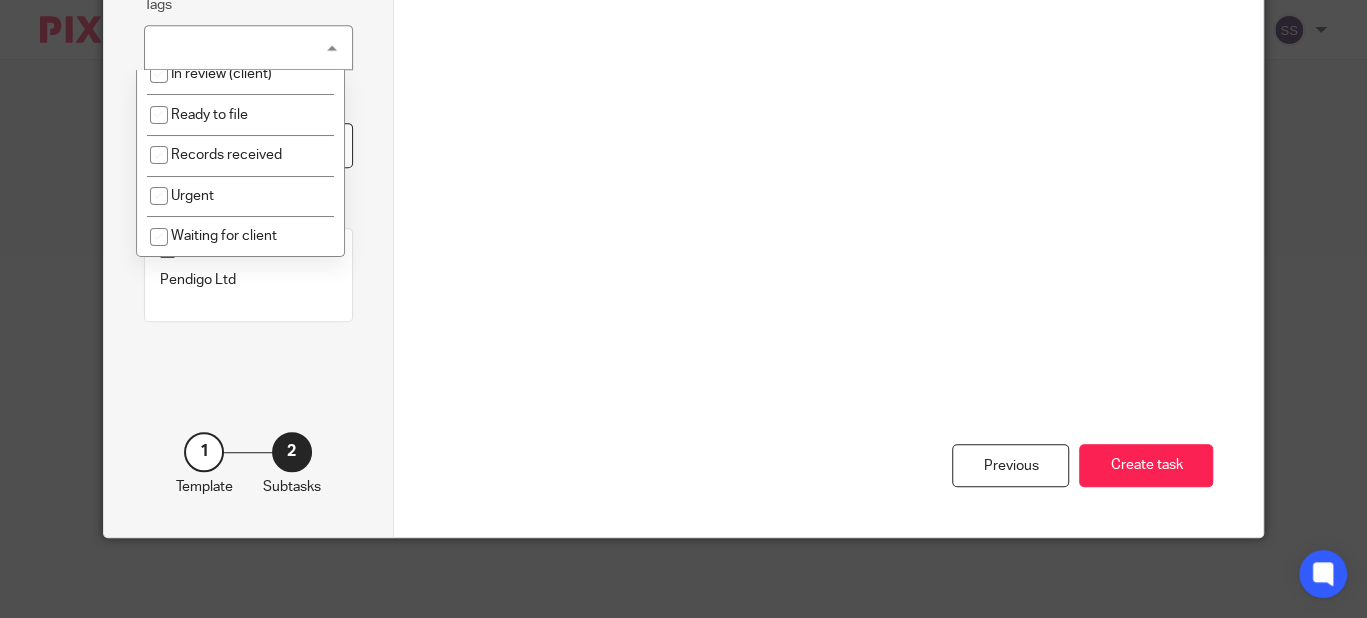 click on "Previous
Create task" at bounding box center [829, 360] 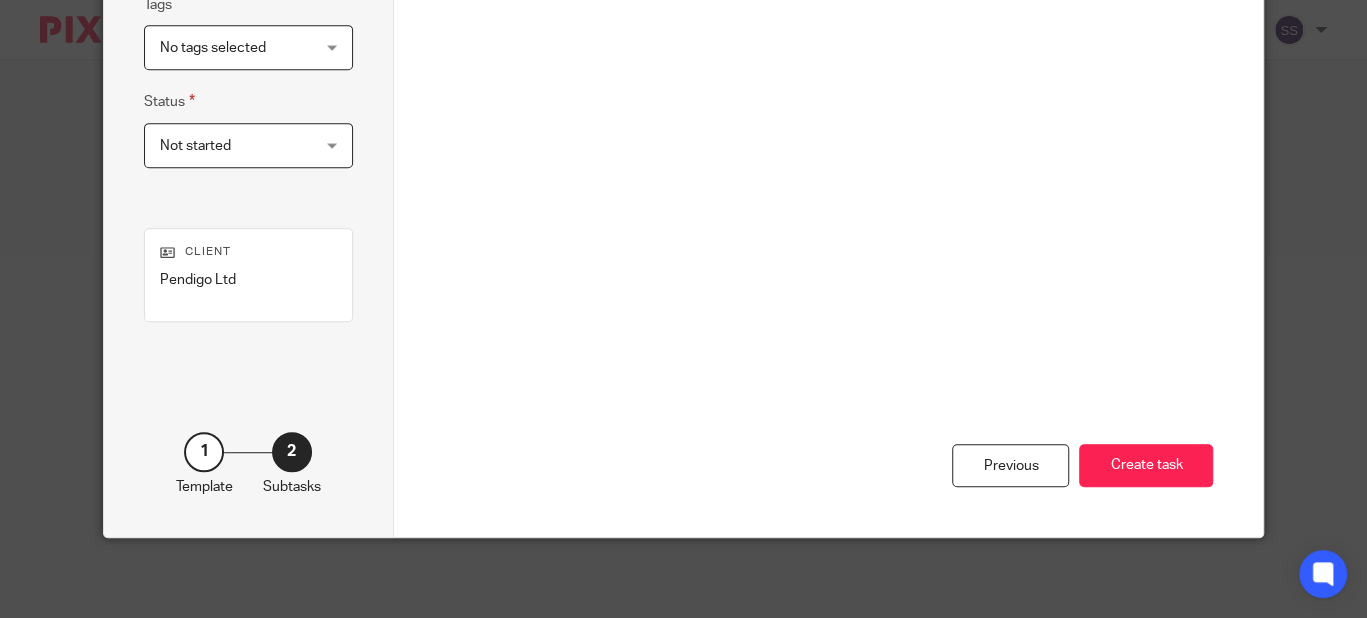 click on "Not started
Not started" at bounding box center [248, 145] 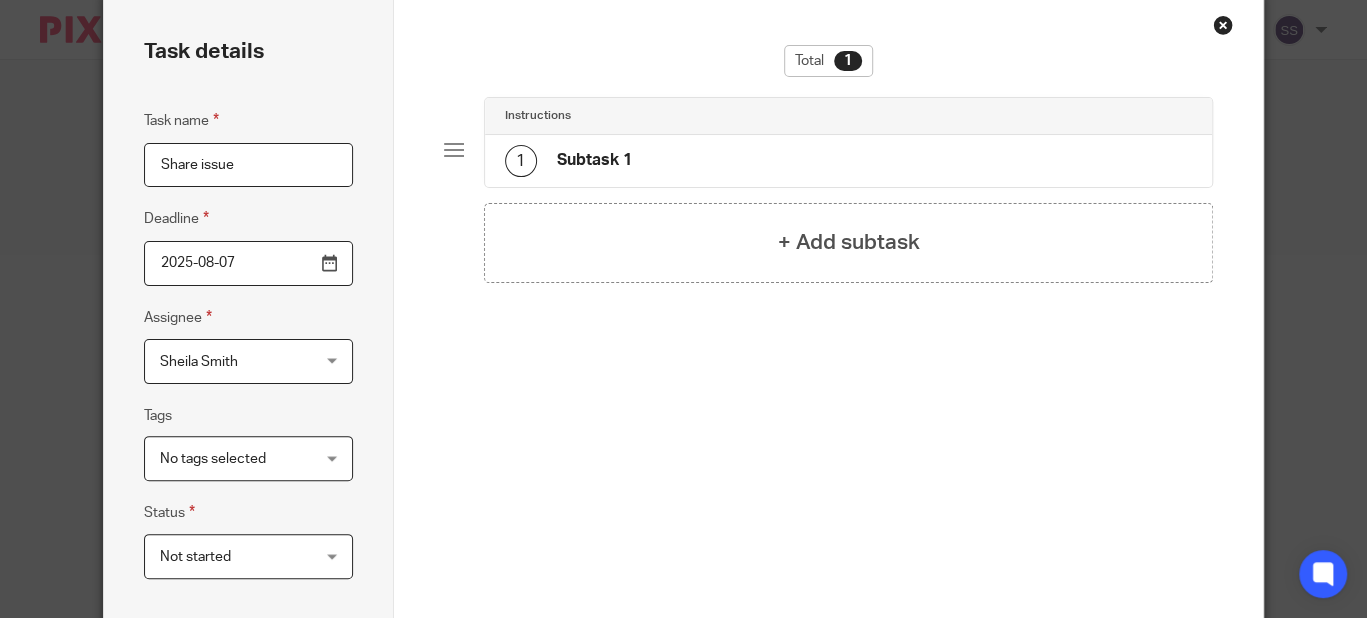 scroll, scrollTop: 0, scrollLeft: 0, axis: both 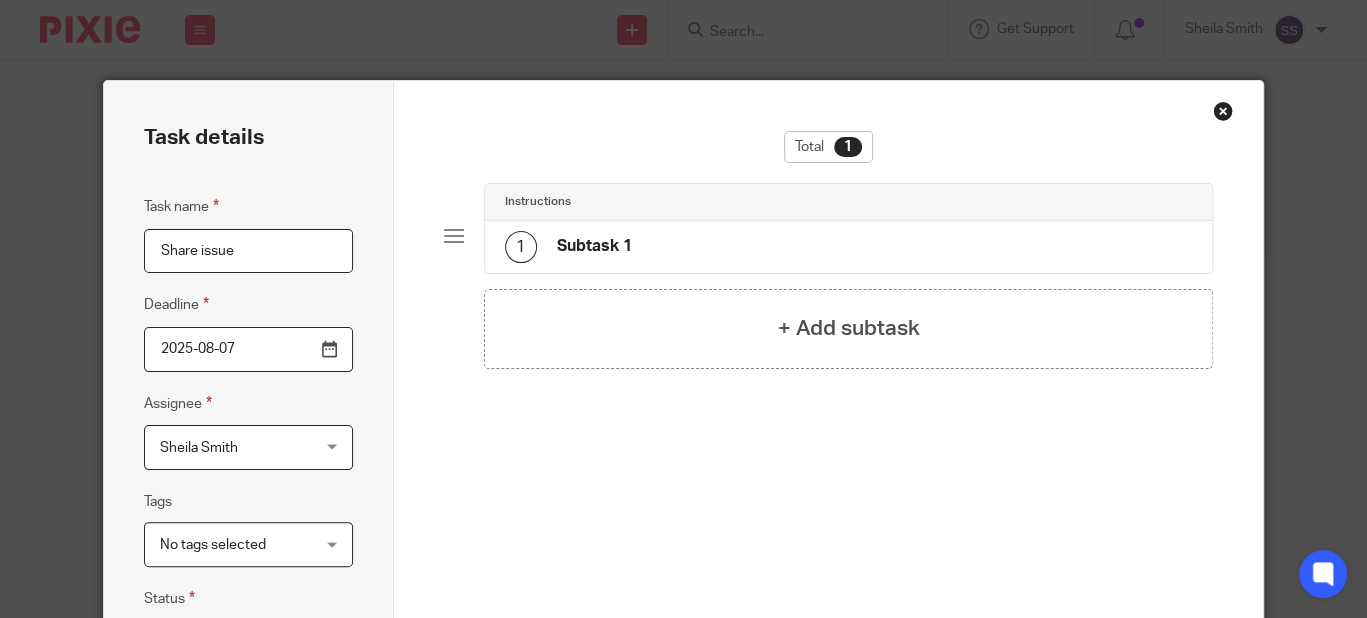 click on "Sheila Smith" at bounding box center (237, 447) 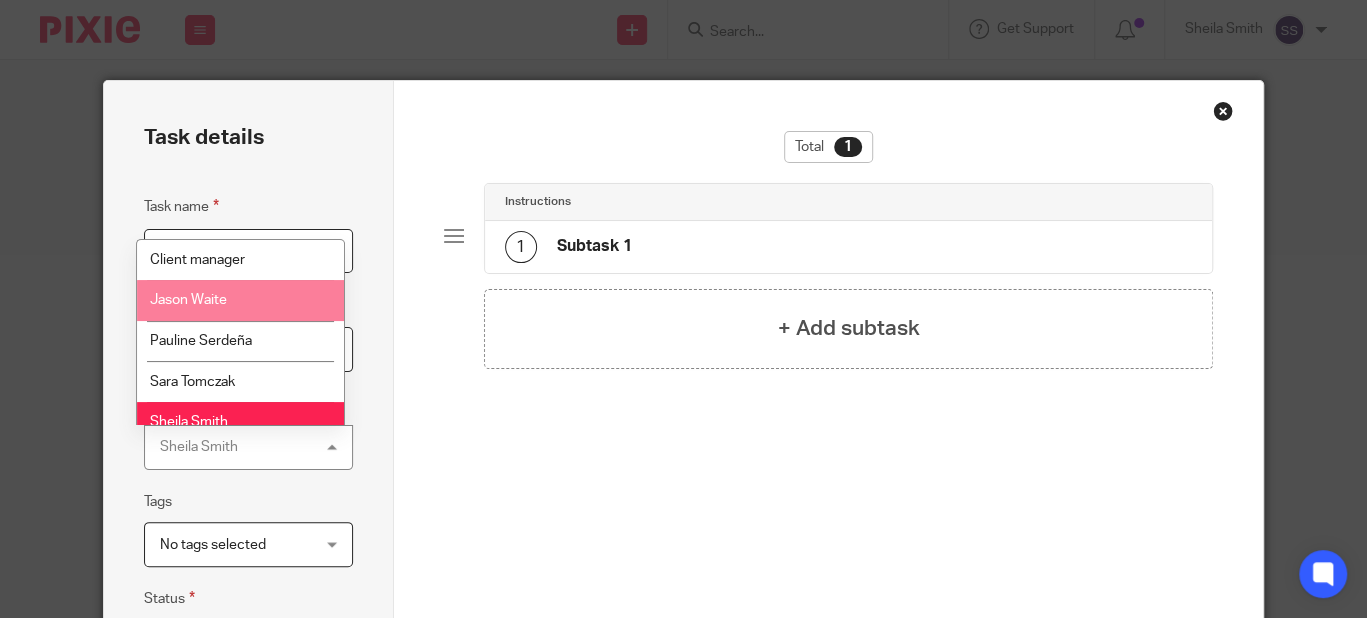 click on "Jason Waite" at bounding box center [188, 300] 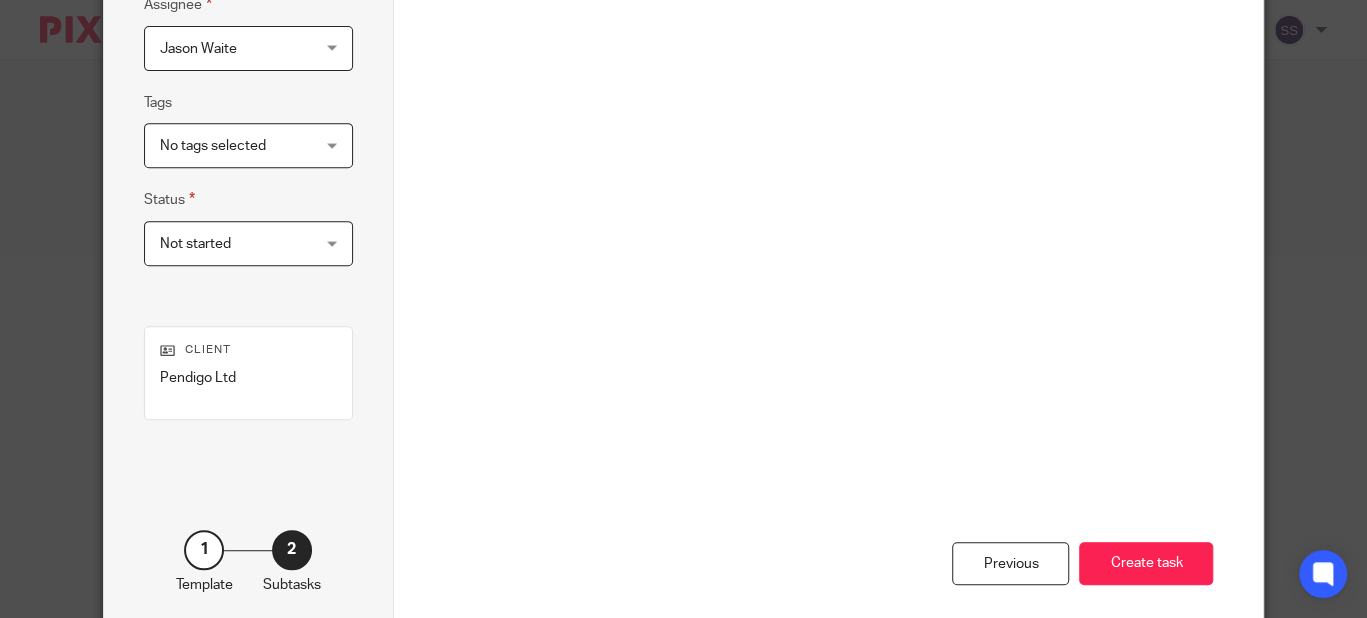scroll, scrollTop: 400, scrollLeft: 0, axis: vertical 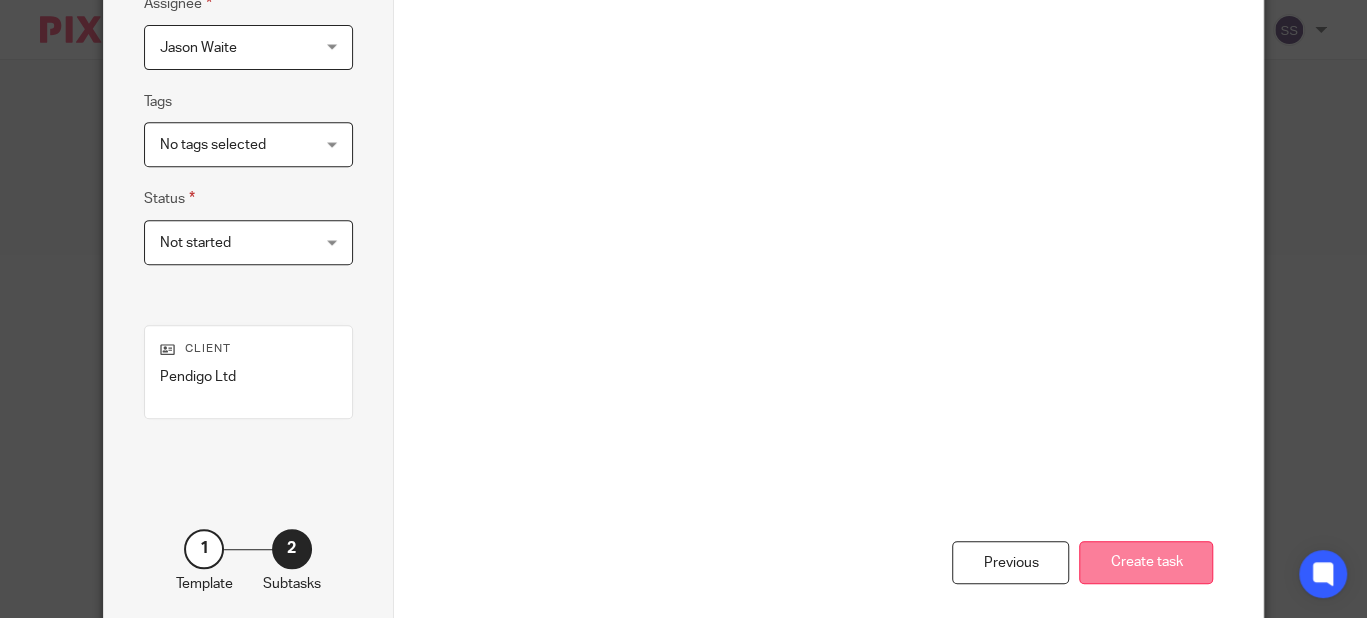 click on "Create task" at bounding box center (1146, 562) 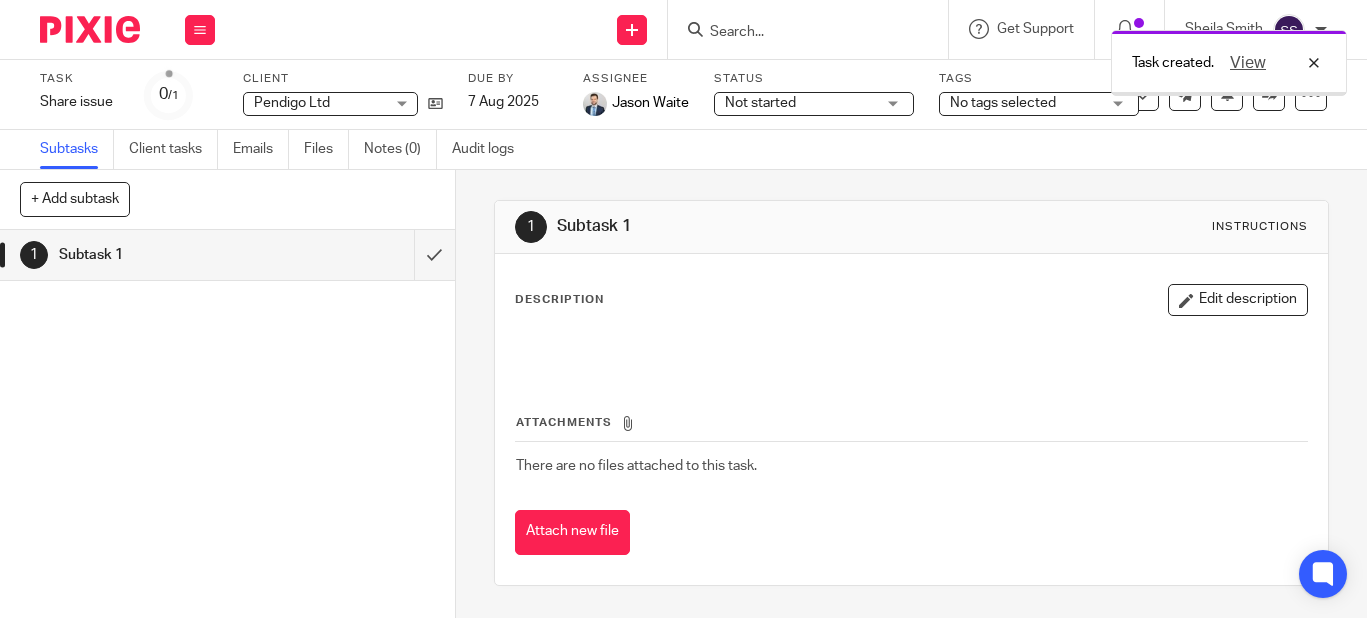 scroll, scrollTop: 0, scrollLeft: 0, axis: both 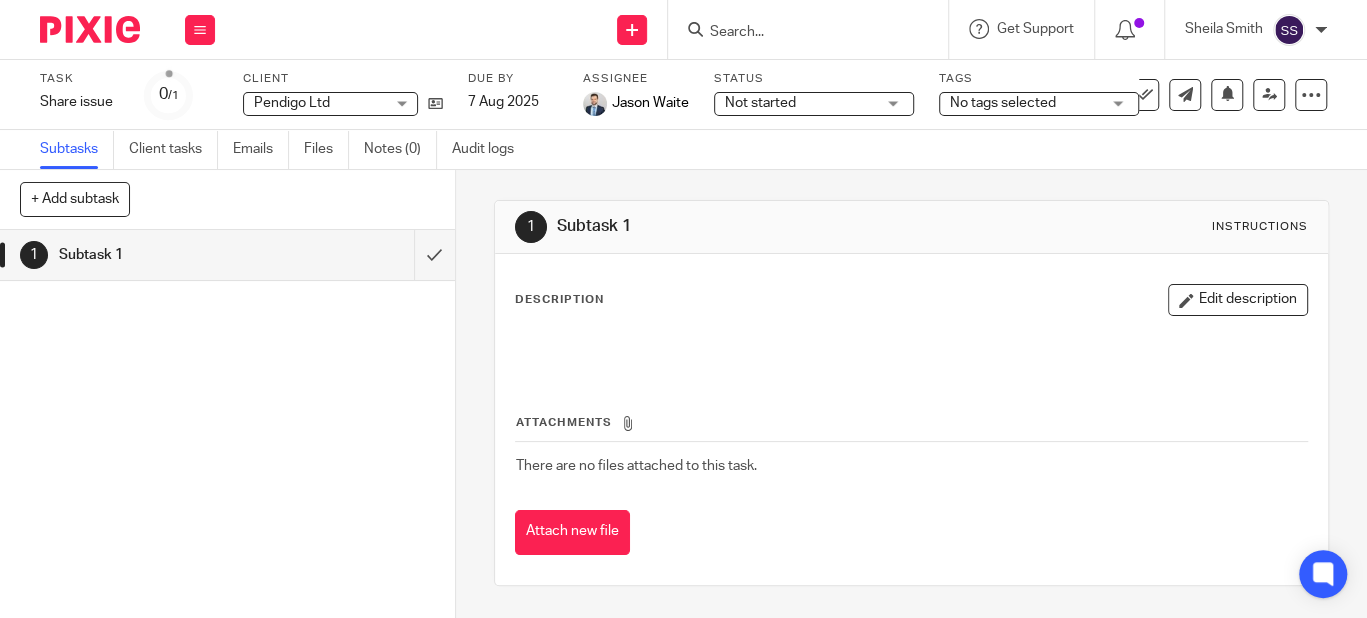click on "Subtask 1" at bounding box center [170, 255] 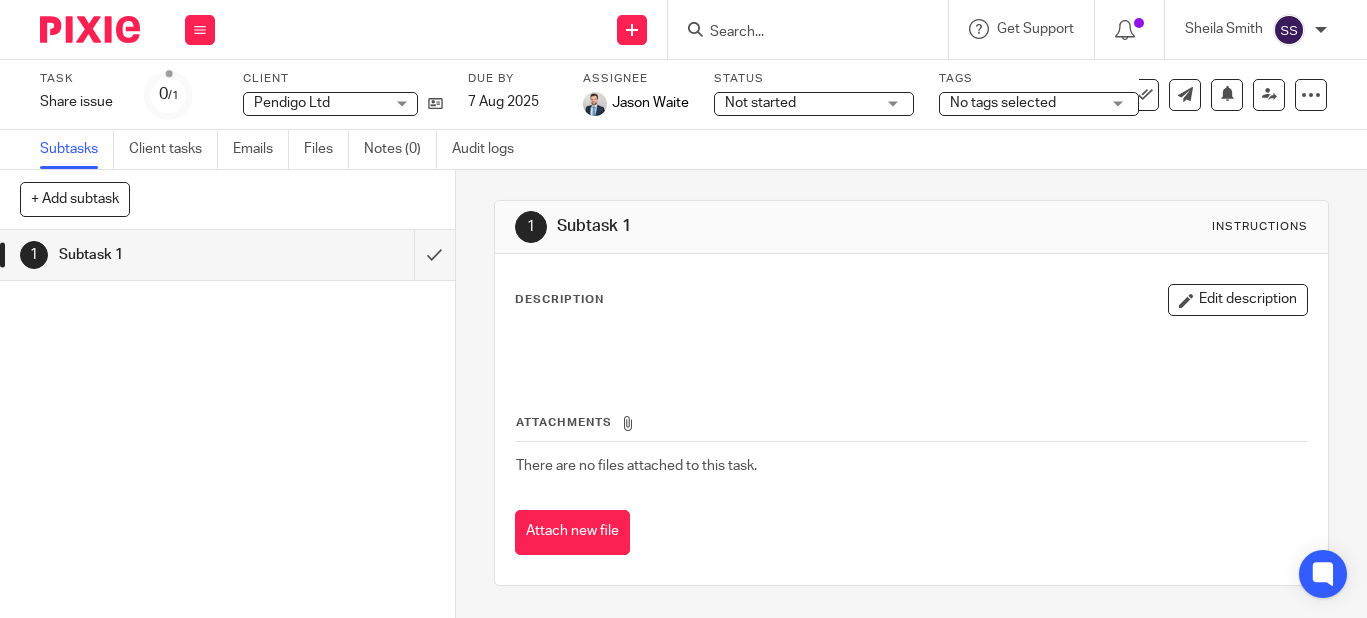 scroll, scrollTop: 0, scrollLeft: 0, axis: both 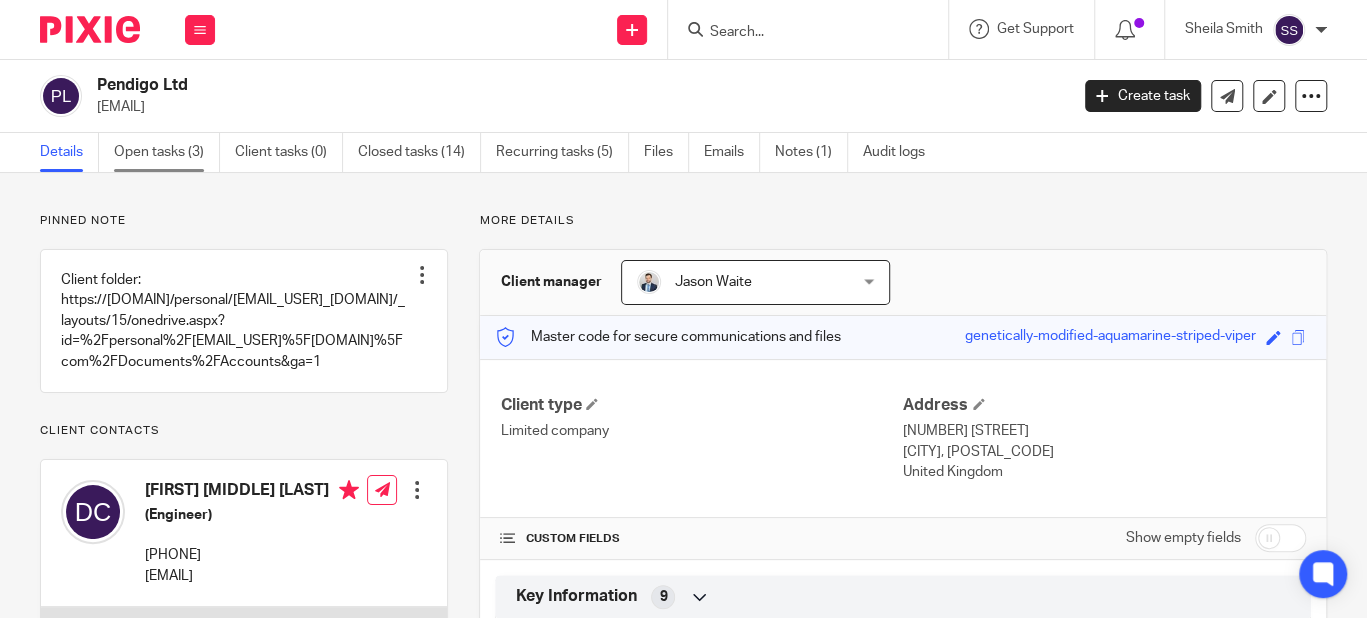 click on "Open tasks (3)" at bounding box center [167, 152] 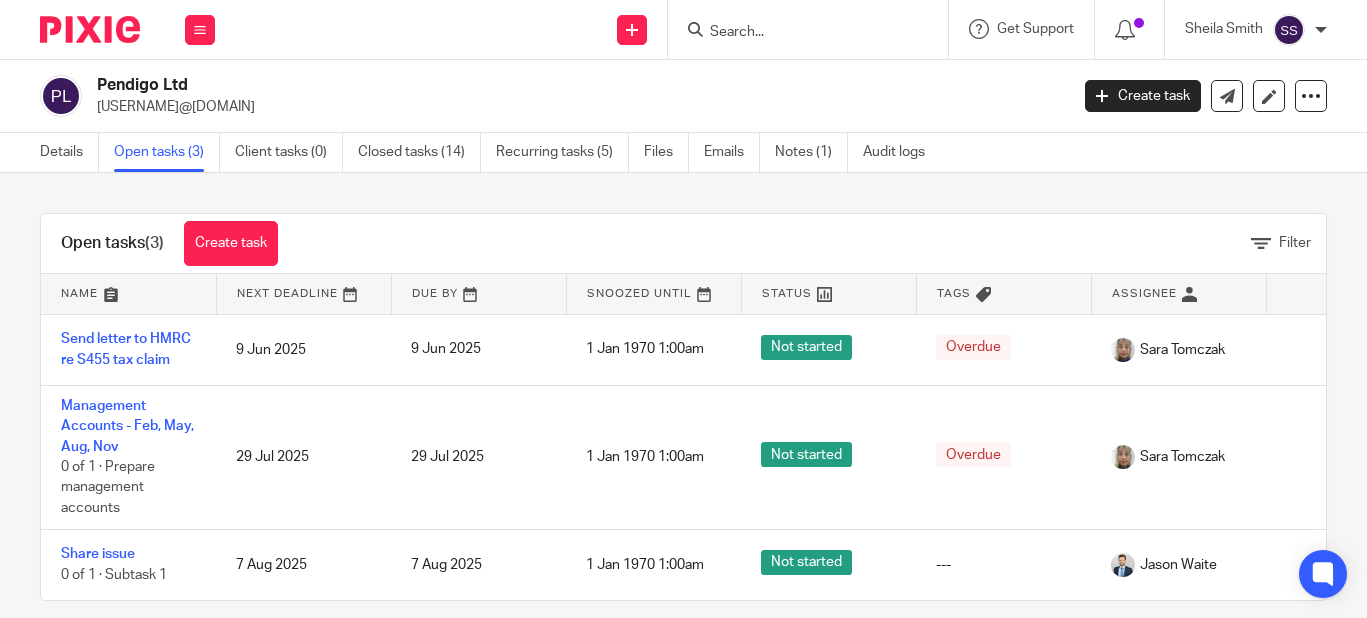 scroll, scrollTop: 0, scrollLeft: 0, axis: both 